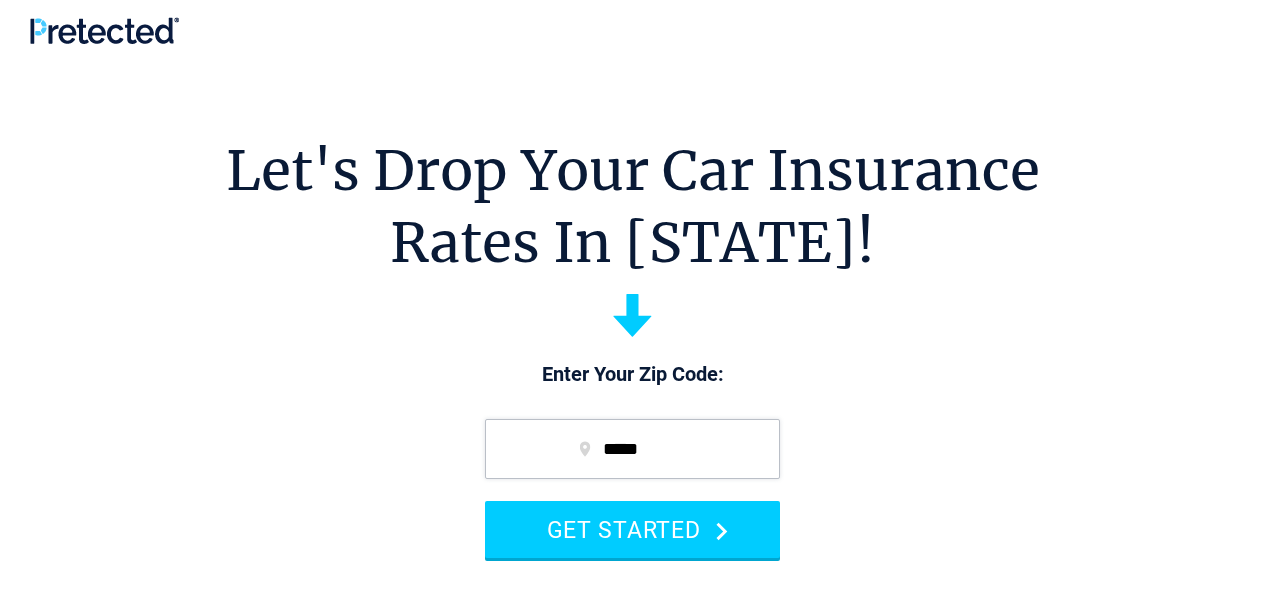 scroll, scrollTop: 0, scrollLeft: 0, axis: both 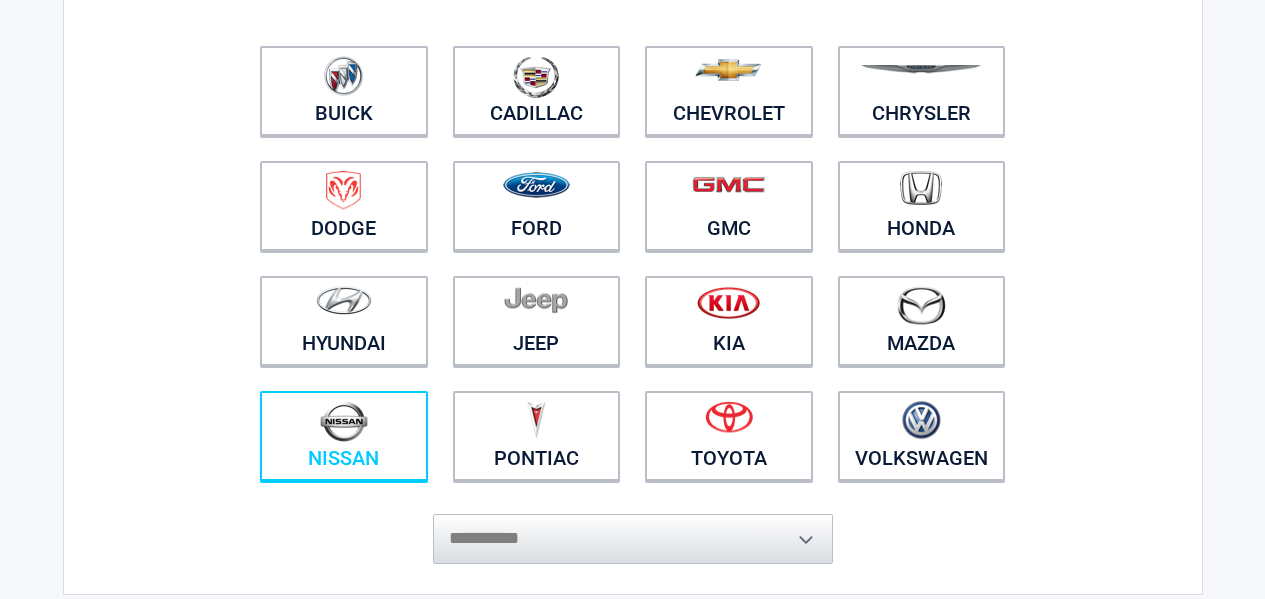 click on "Nissan" at bounding box center (344, 436) 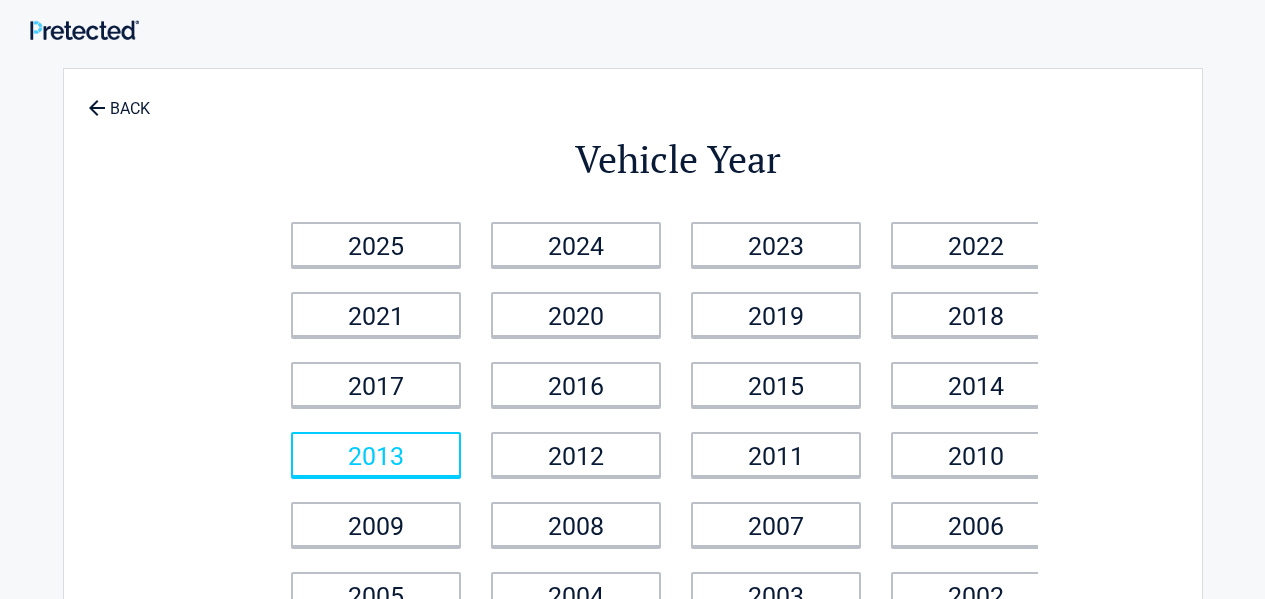 scroll, scrollTop: 0, scrollLeft: 0, axis: both 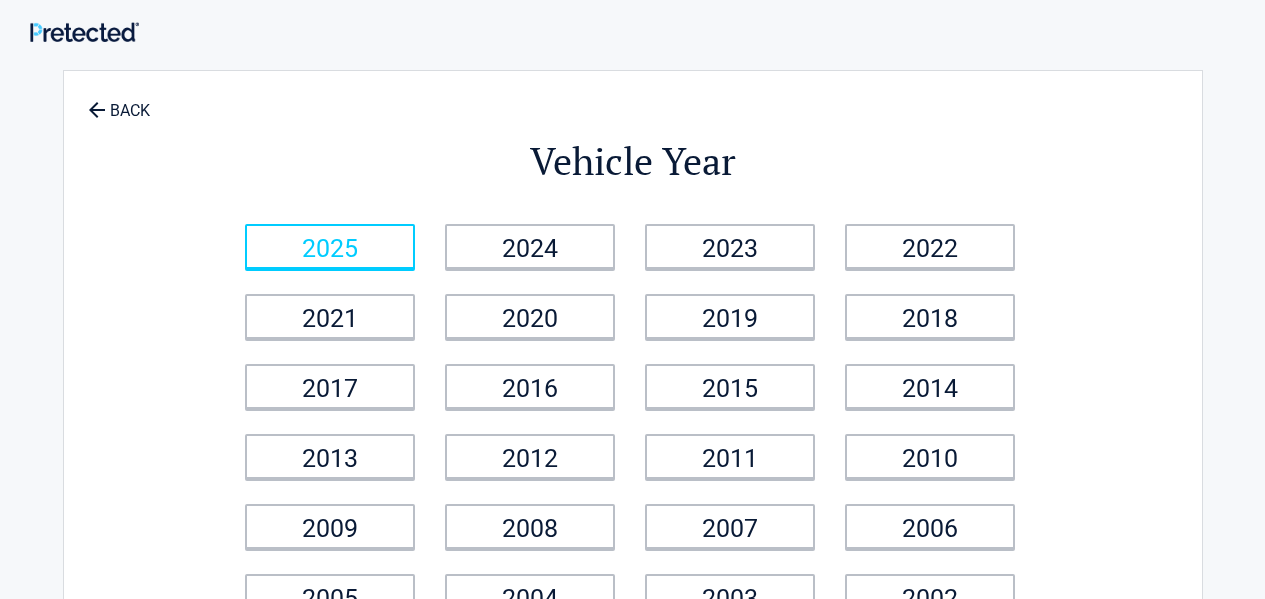 click on "2025" at bounding box center (330, 246) 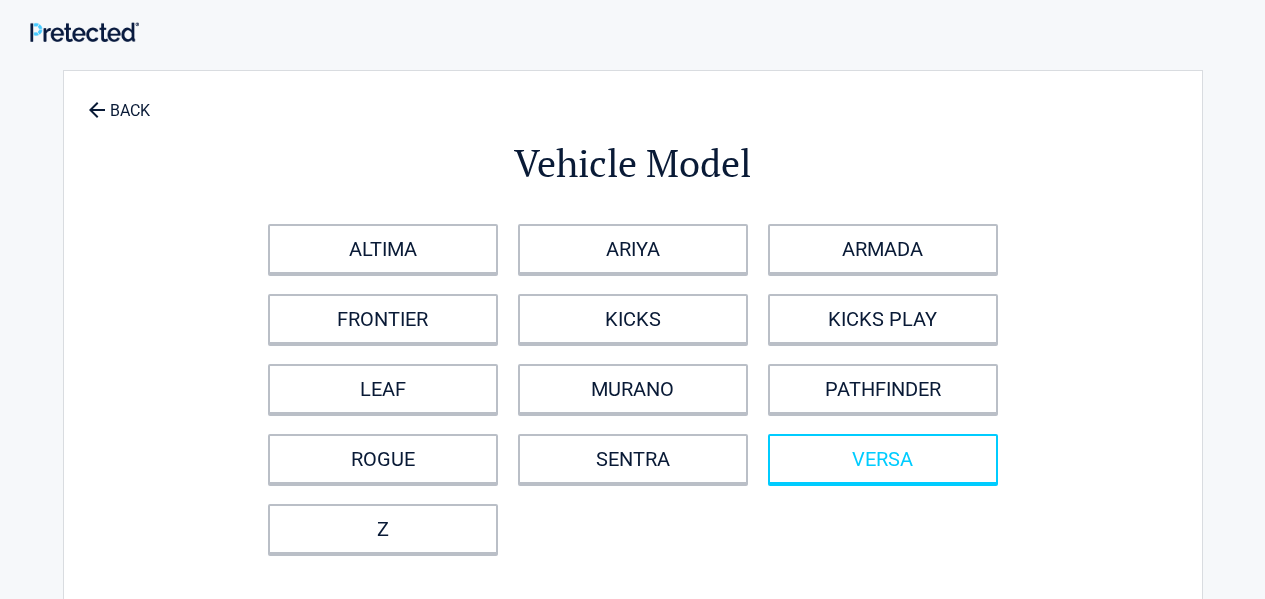 click on "VERSA" at bounding box center [883, 459] 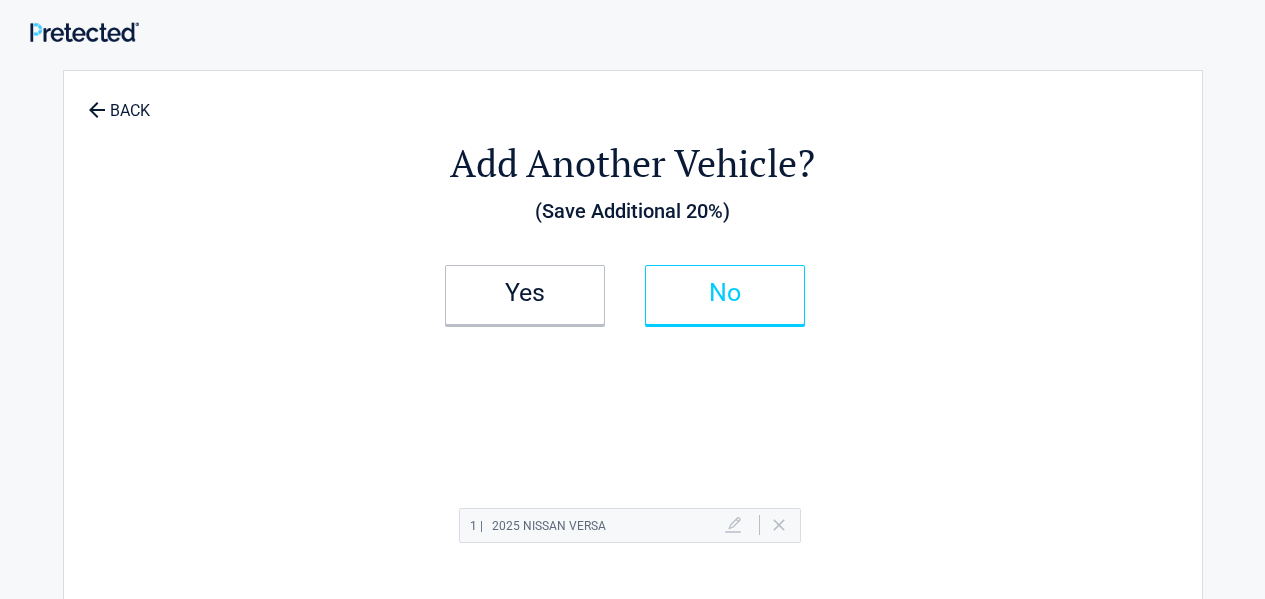 click on "No" at bounding box center (725, 293) 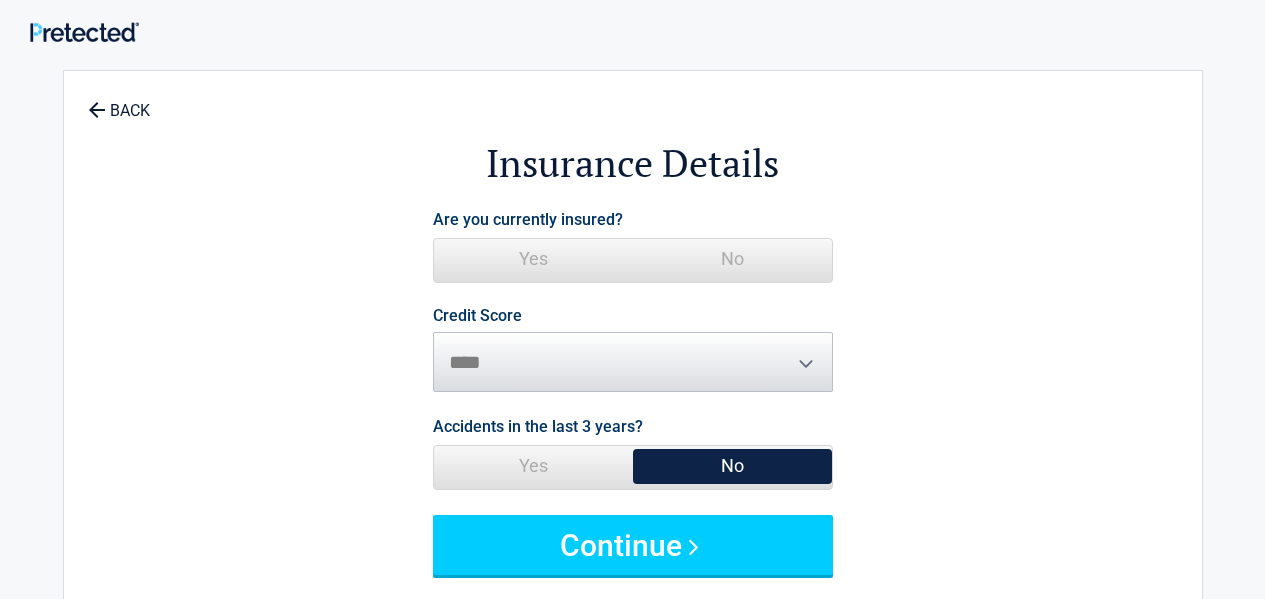 click on "Yes" at bounding box center [533, 259] 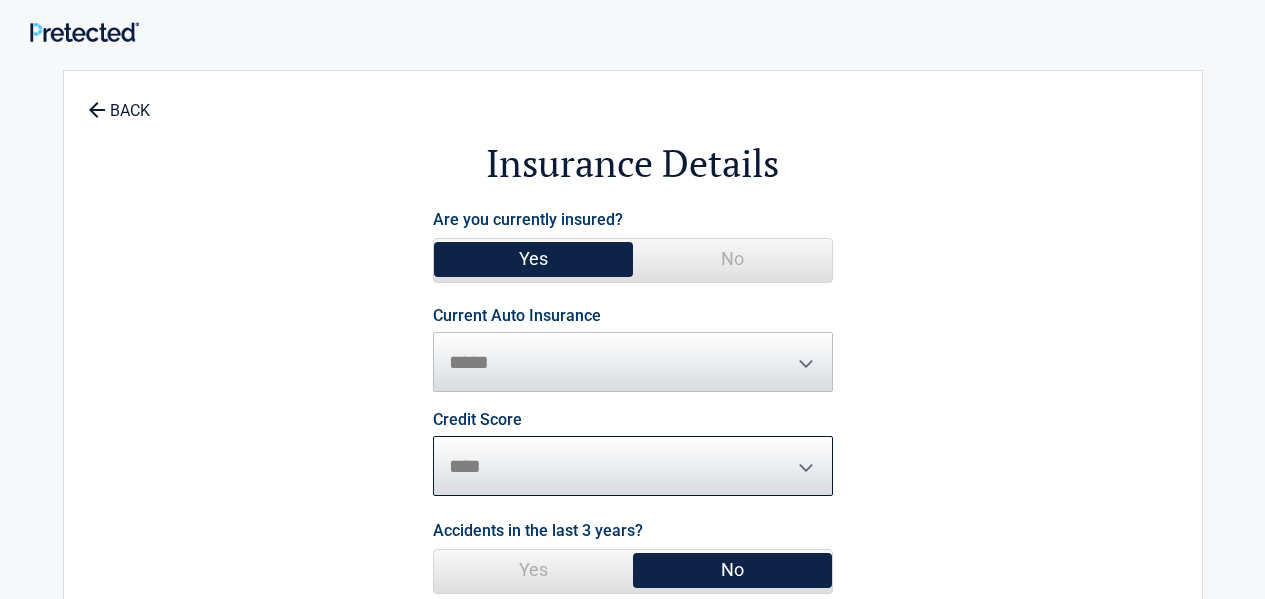 click on "*********
****
*******
****" at bounding box center [633, 466] 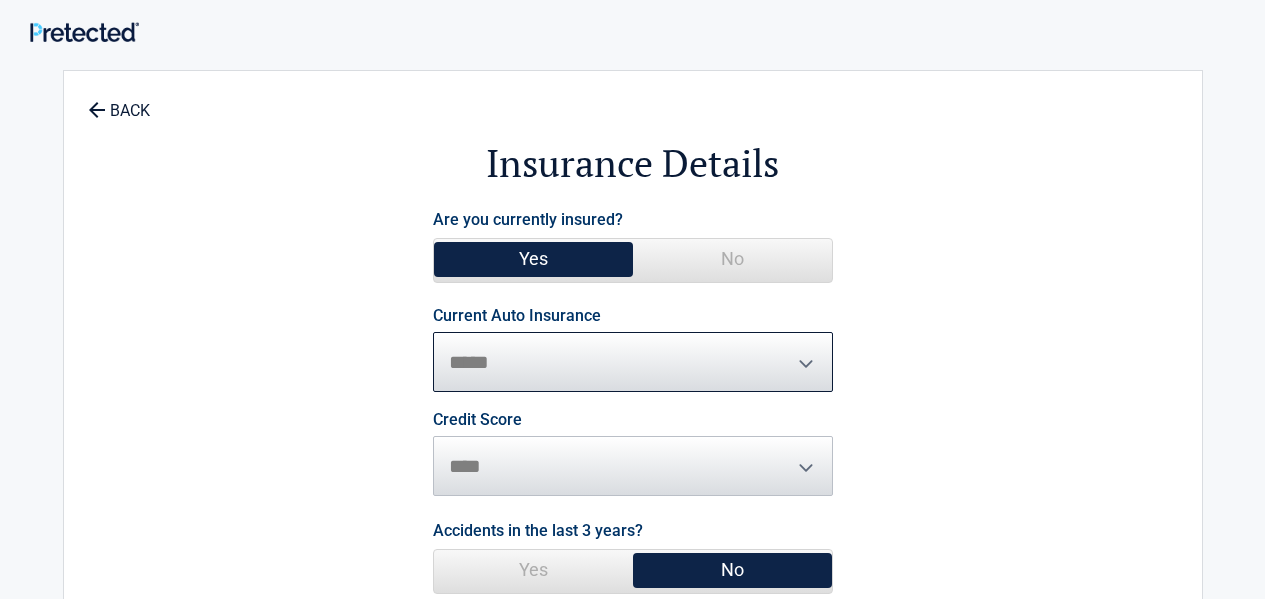 click on "**********" at bounding box center [633, 362] 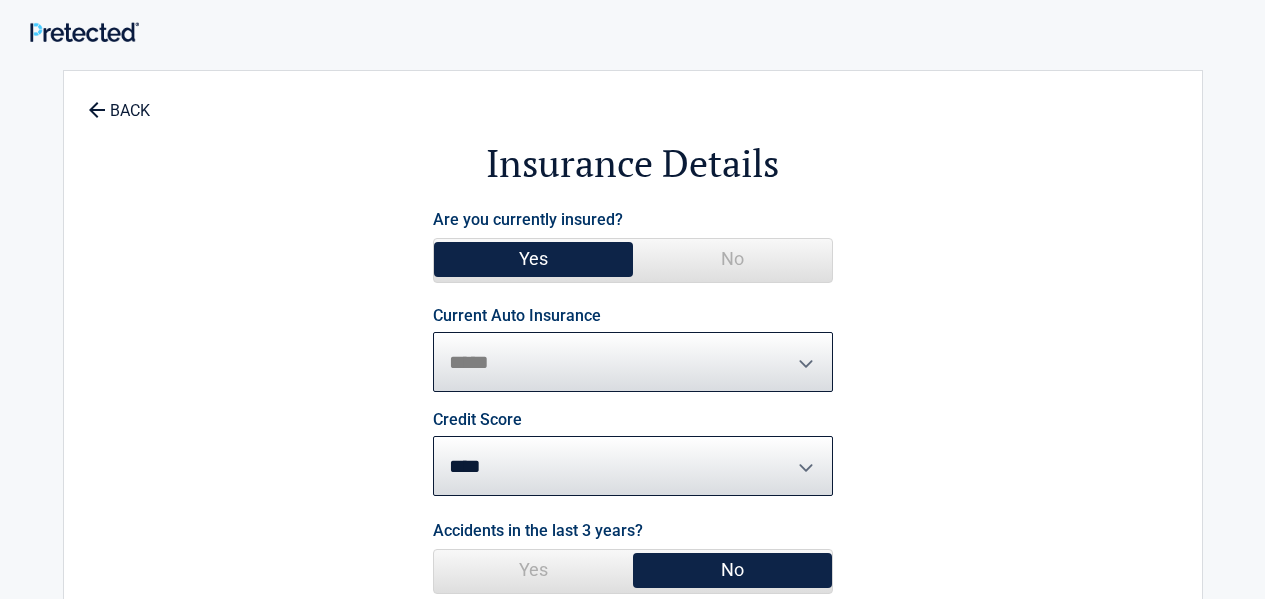 select on "**********" 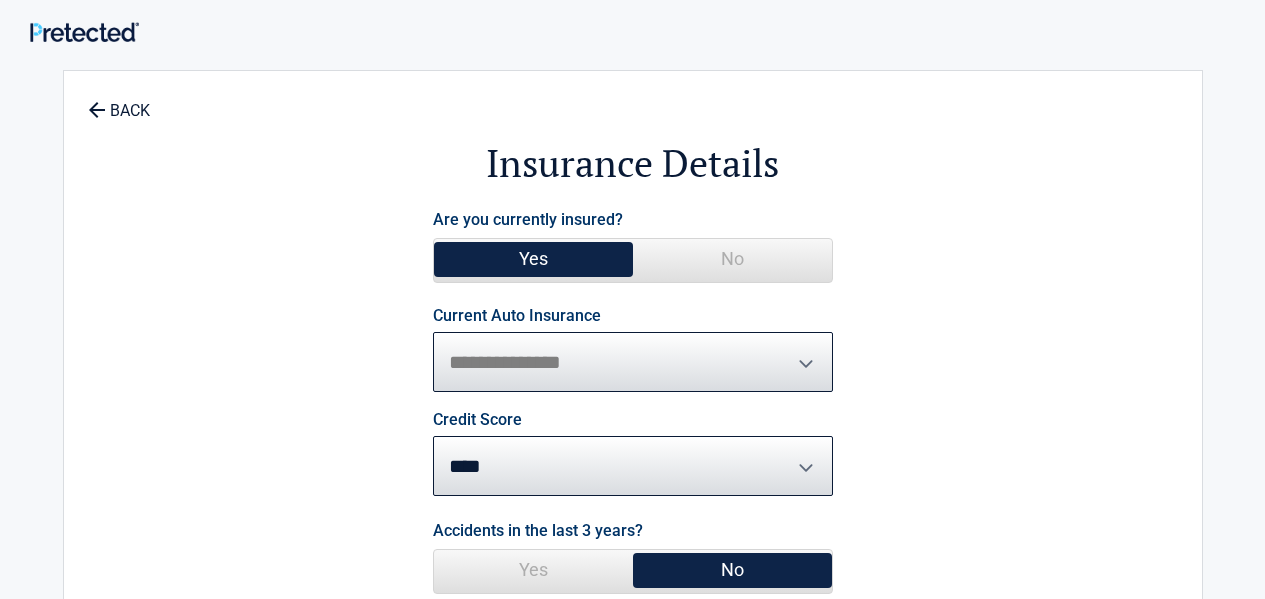 click on "**********" at bounding box center (633, 362) 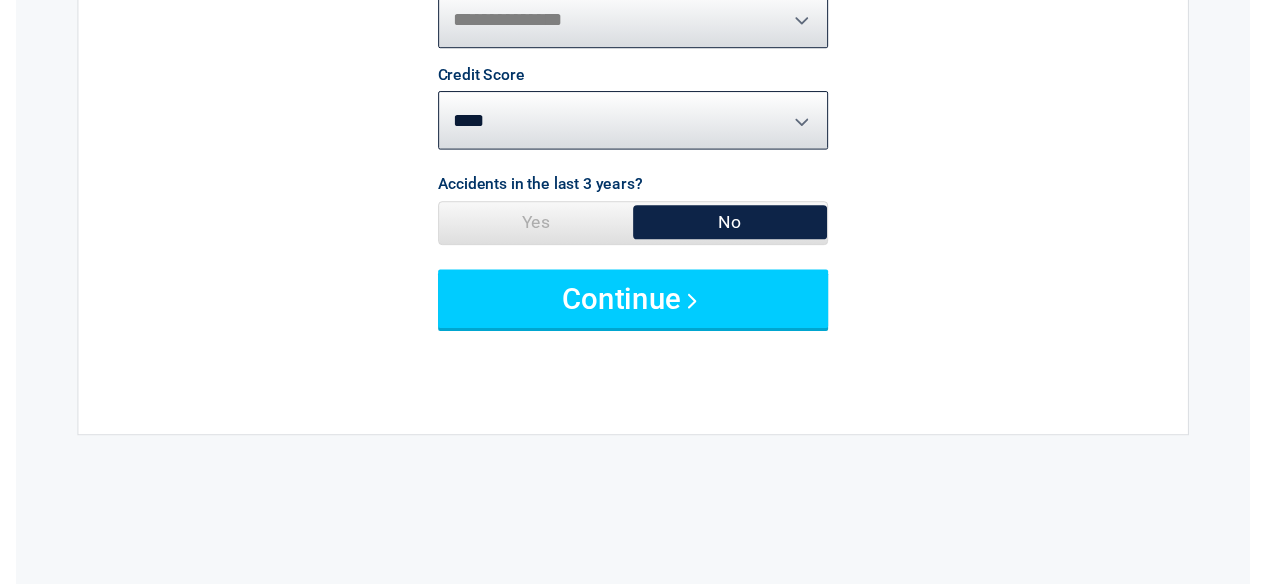 scroll, scrollTop: 346, scrollLeft: 0, axis: vertical 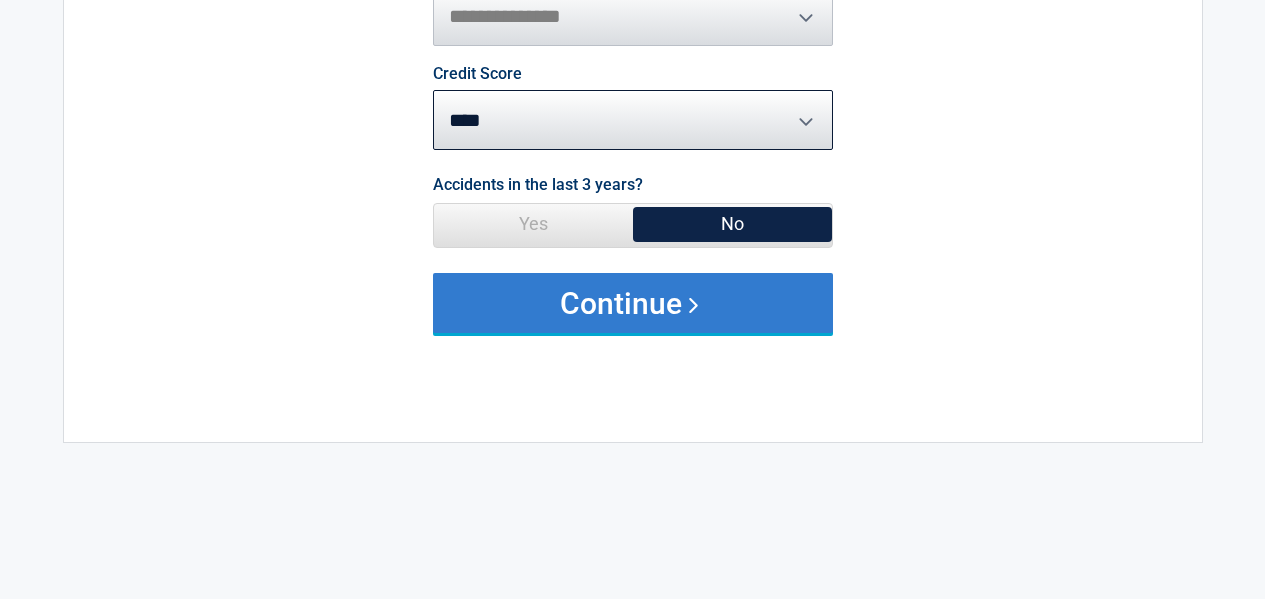 click on "Continue" at bounding box center (633, 303) 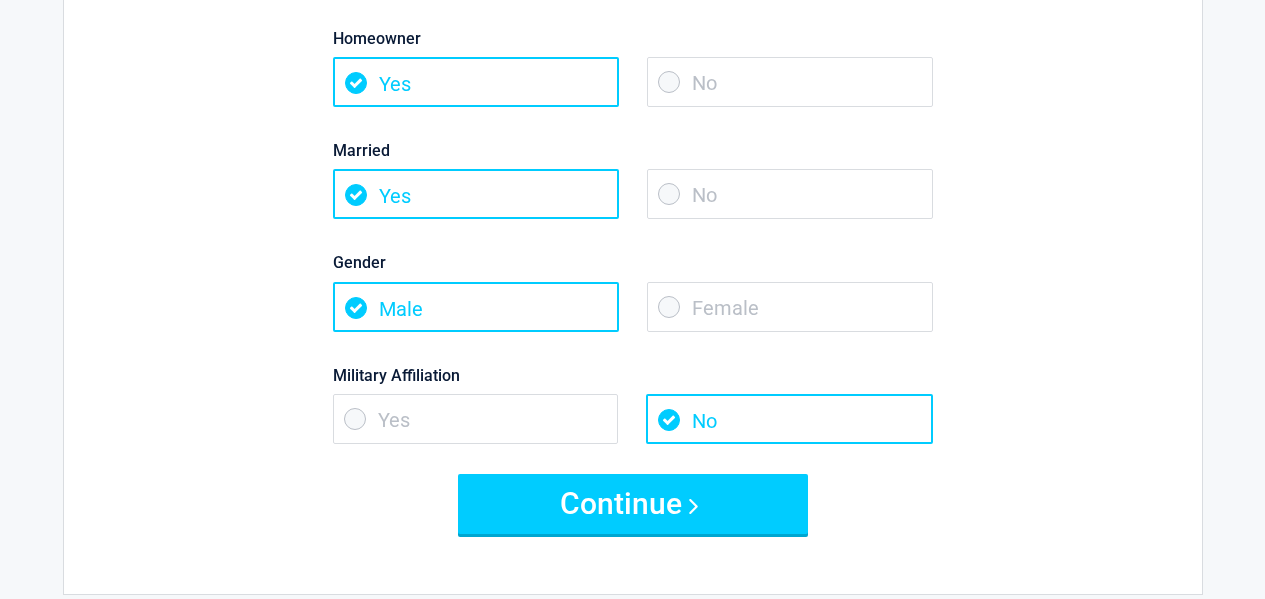 scroll, scrollTop: 0, scrollLeft: 0, axis: both 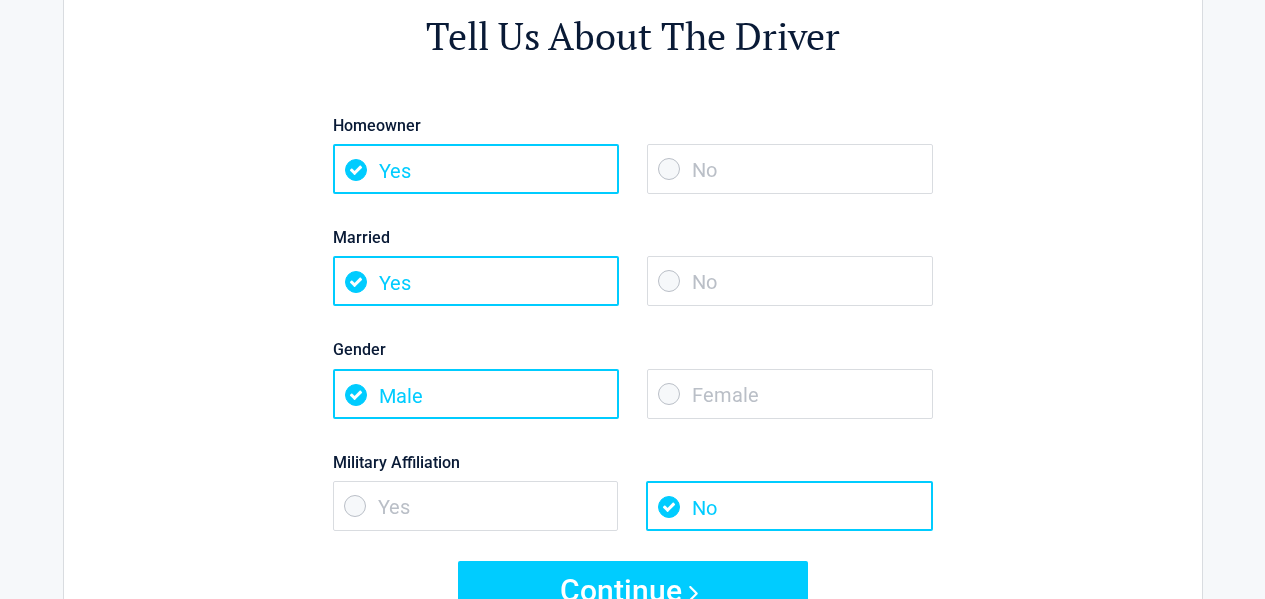 click on "No" at bounding box center (790, 169) 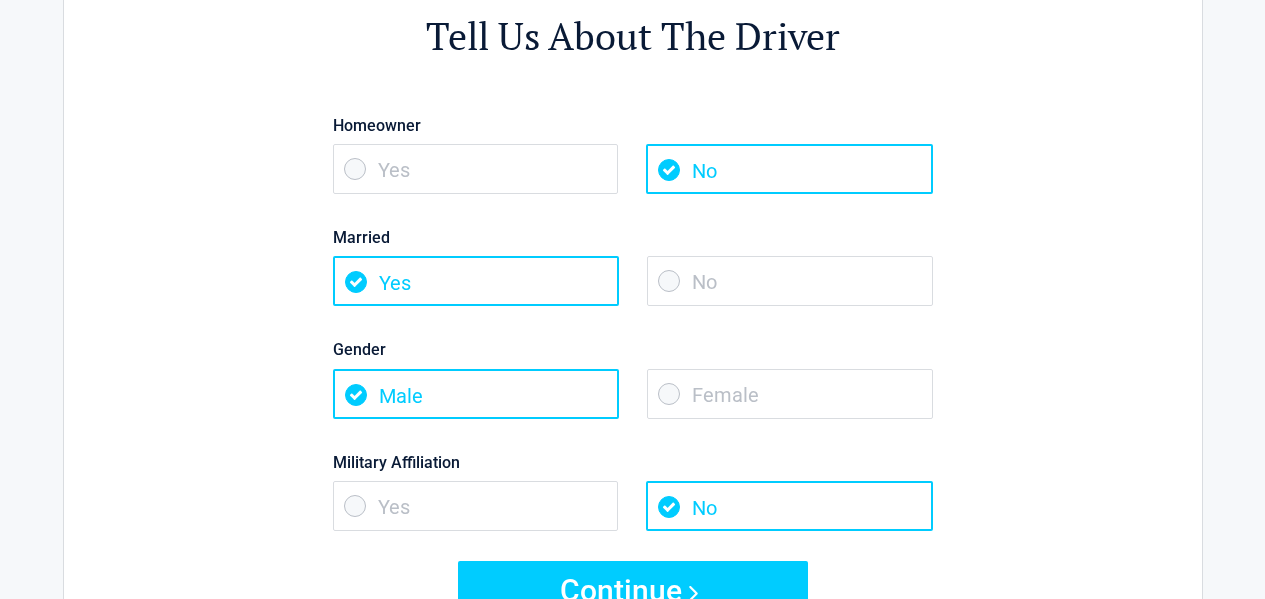 click on "No" at bounding box center (790, 281) 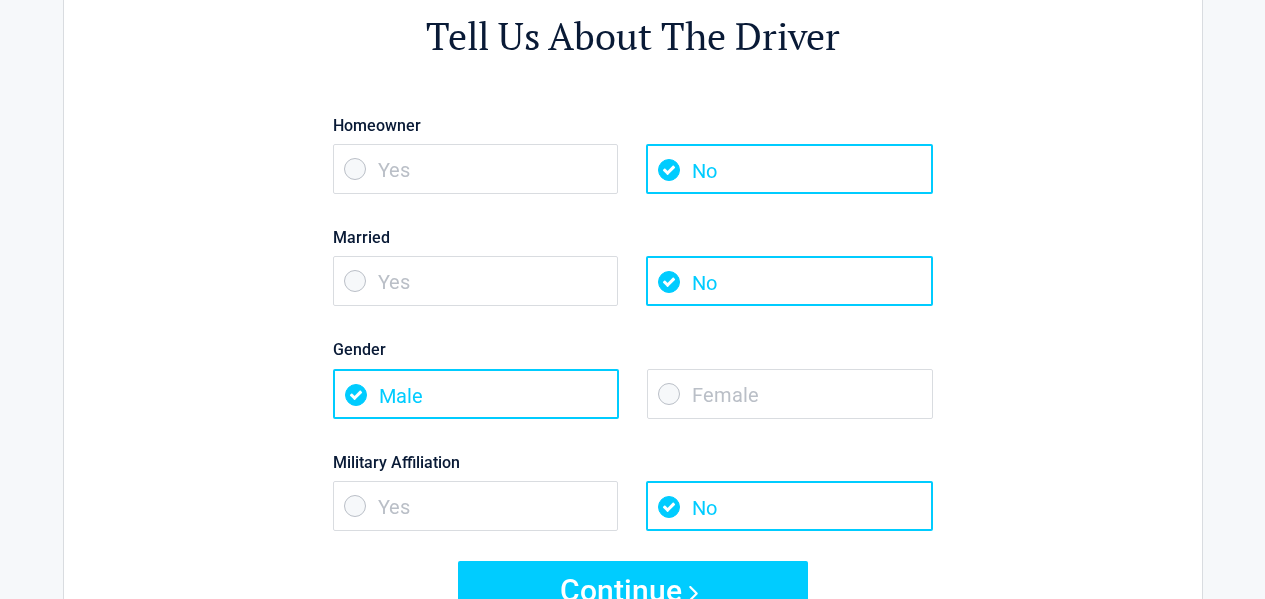 click on "Female" at bounding box center [790, 394] 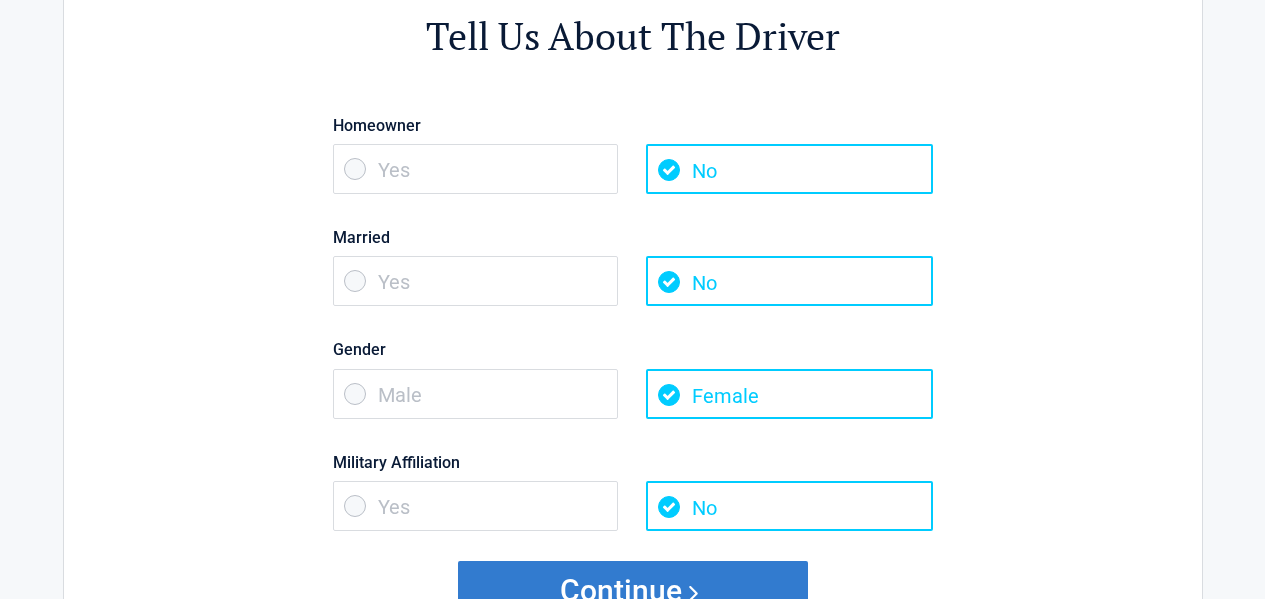 click on "Continue" at bounding box center (633, 591) 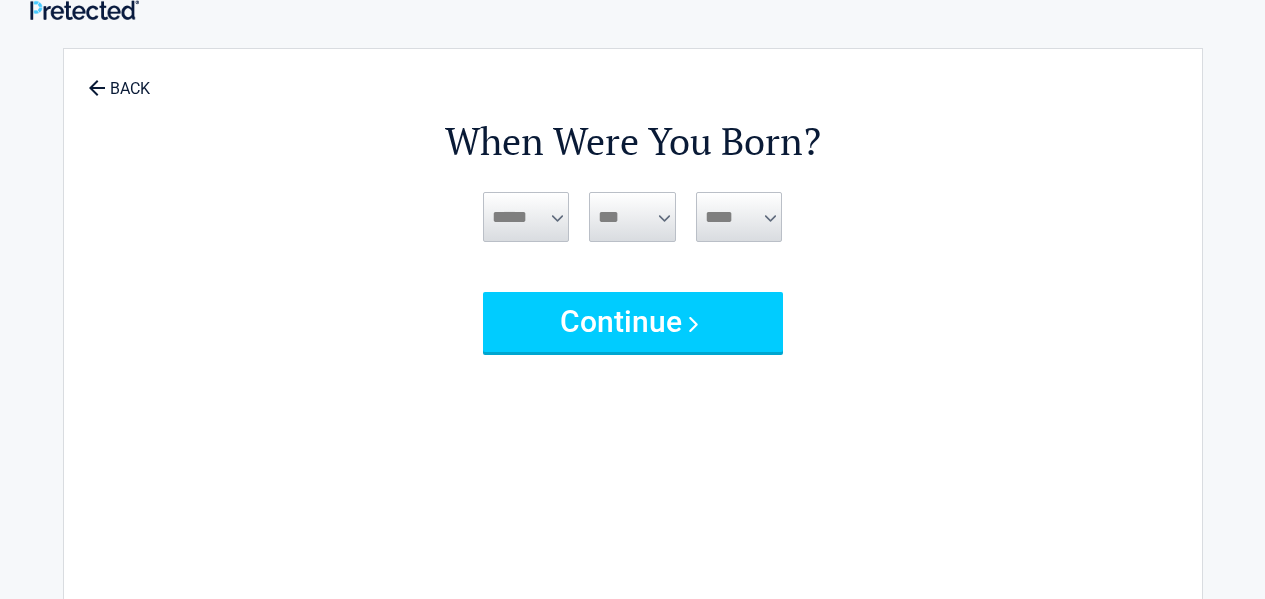 scroll, scrollTop: 0, scrollLeft: 0, axis: both 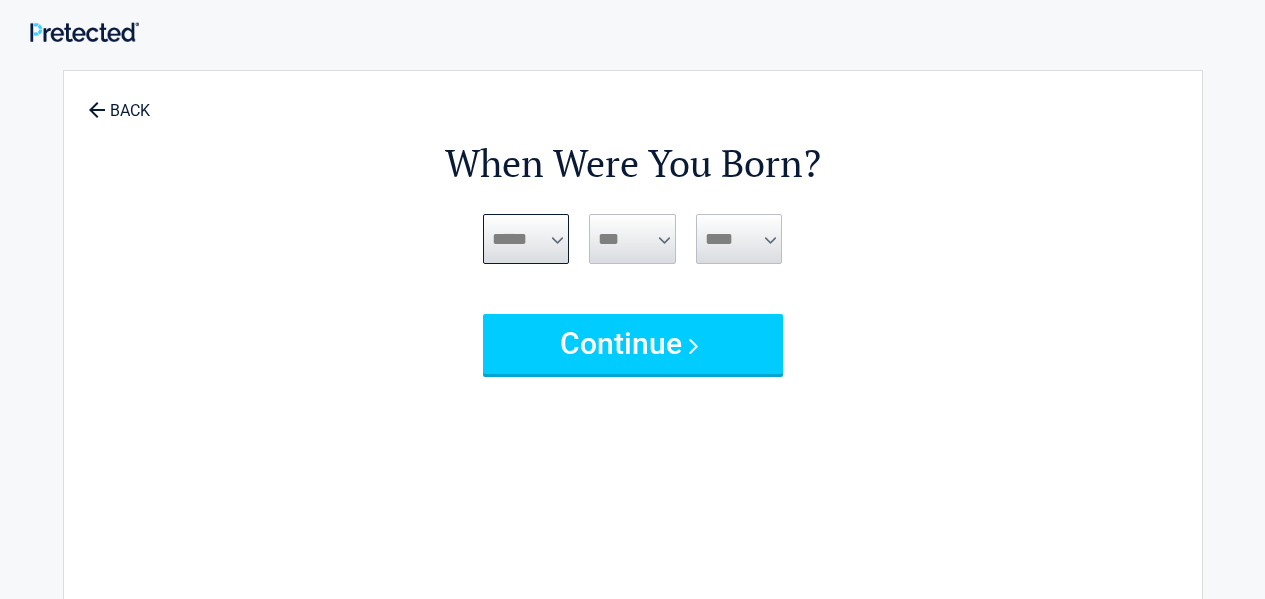 click on "*****
***
***
***
***
***
***
***
***
***
***
***
***" at bounding box center (526, 239) 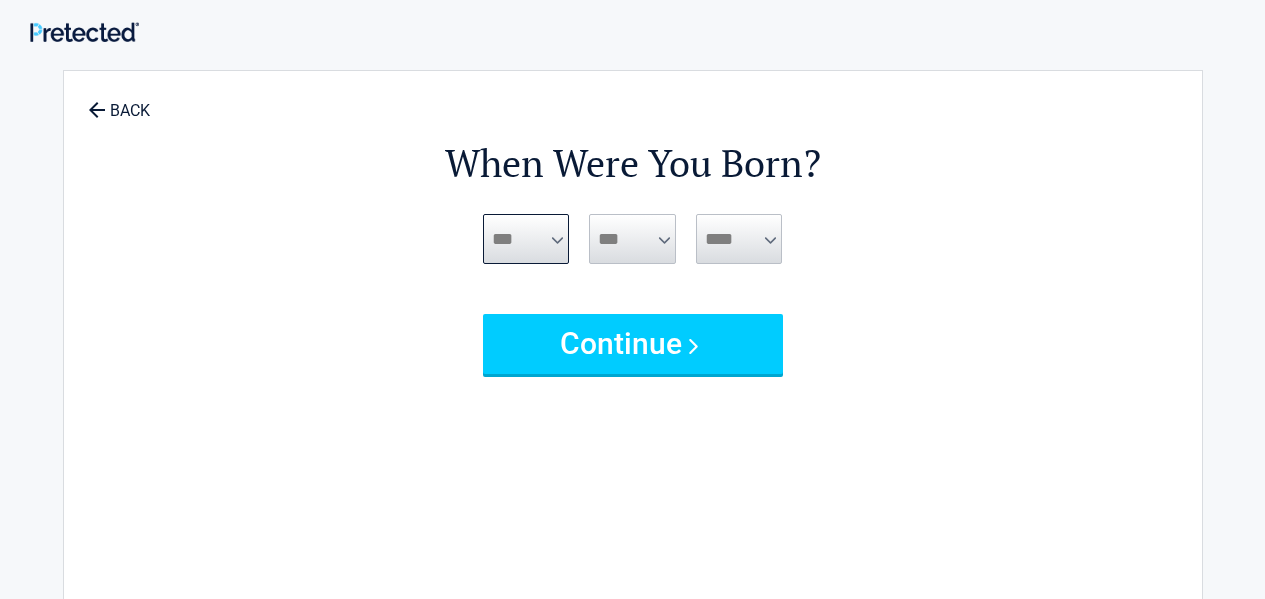 click on "*****
***
***
***
***
***
***
***
***
***
***
***
***" at bounding box center [526, 239] 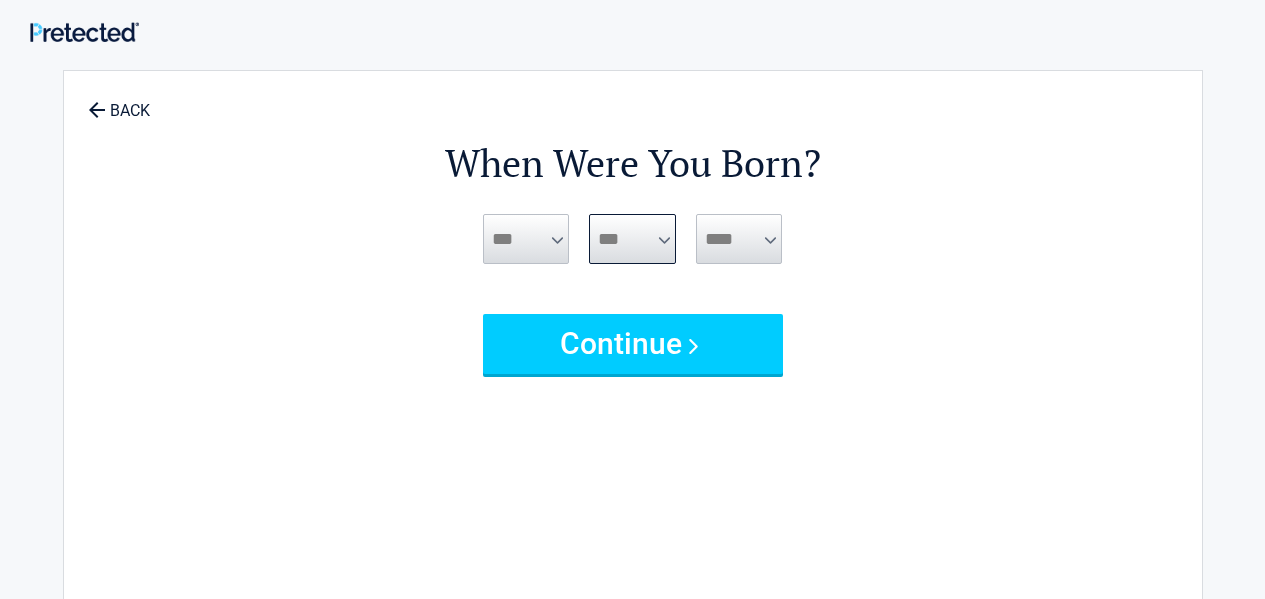 click on "***
*
*
*
*
*
*
*
*
*
**
**
**
**
**
**
**
**
**
**
**
**
**
**
**
**
**
**
**
**
**
**" at bounding box center (632, 239) 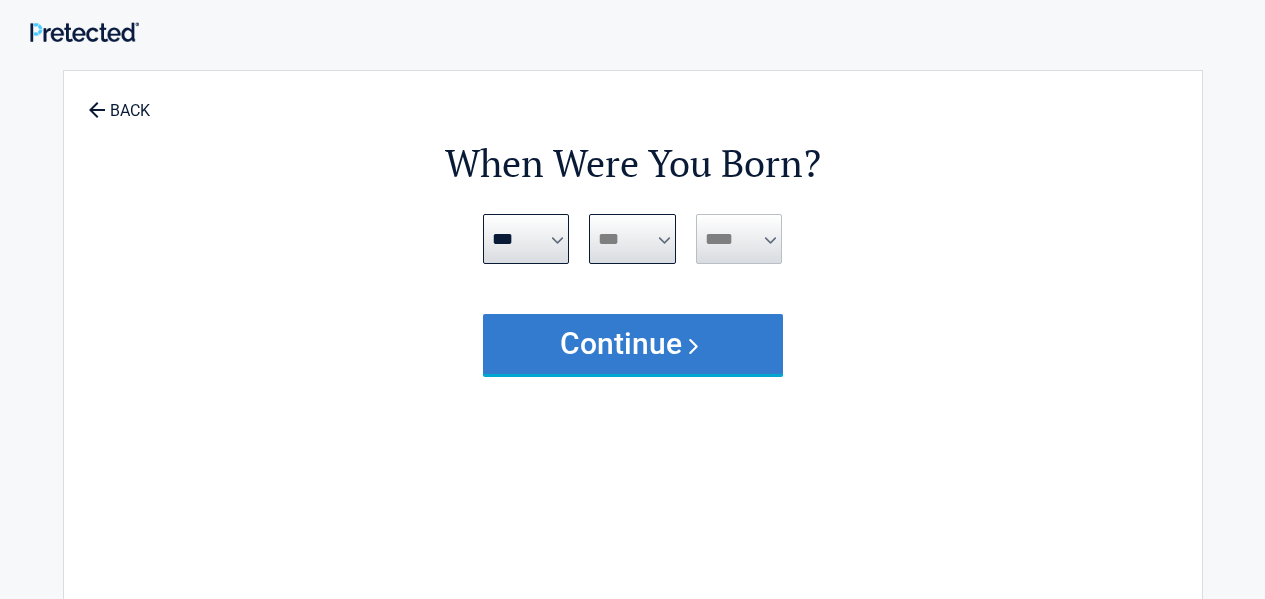 select on "**" 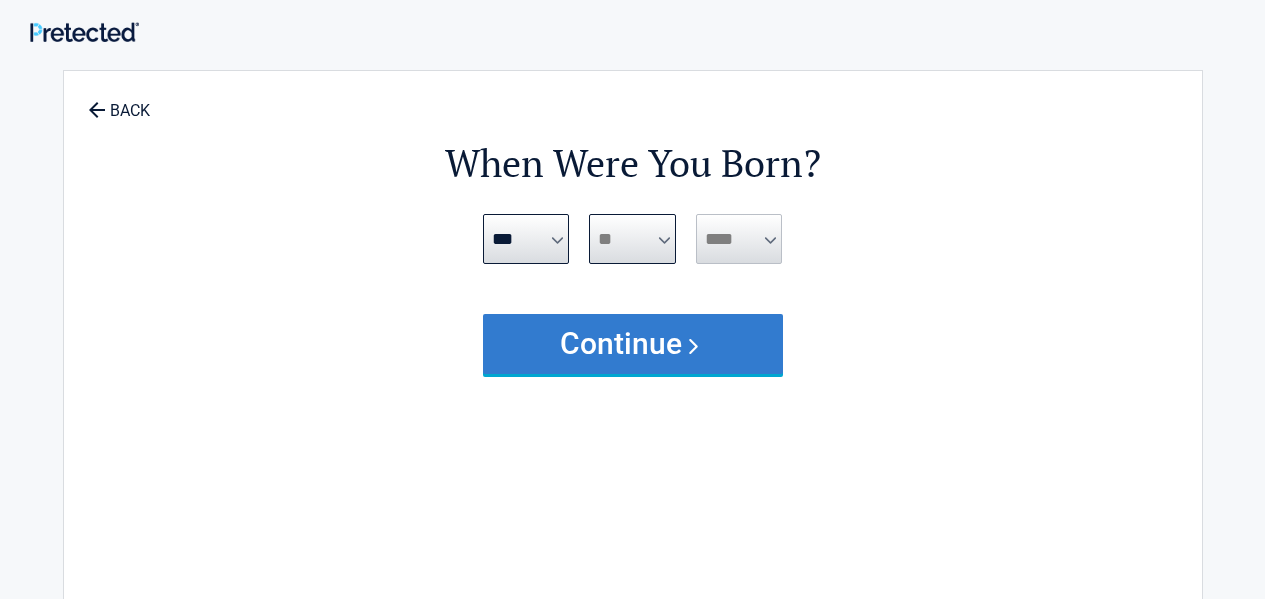 click on "*** * * * * * * * * * ** ** ** ** ** ** ** ** ** ** ** ** ** ** ** ** ** ** ** ** ** **" at bounding box center (632, 239) 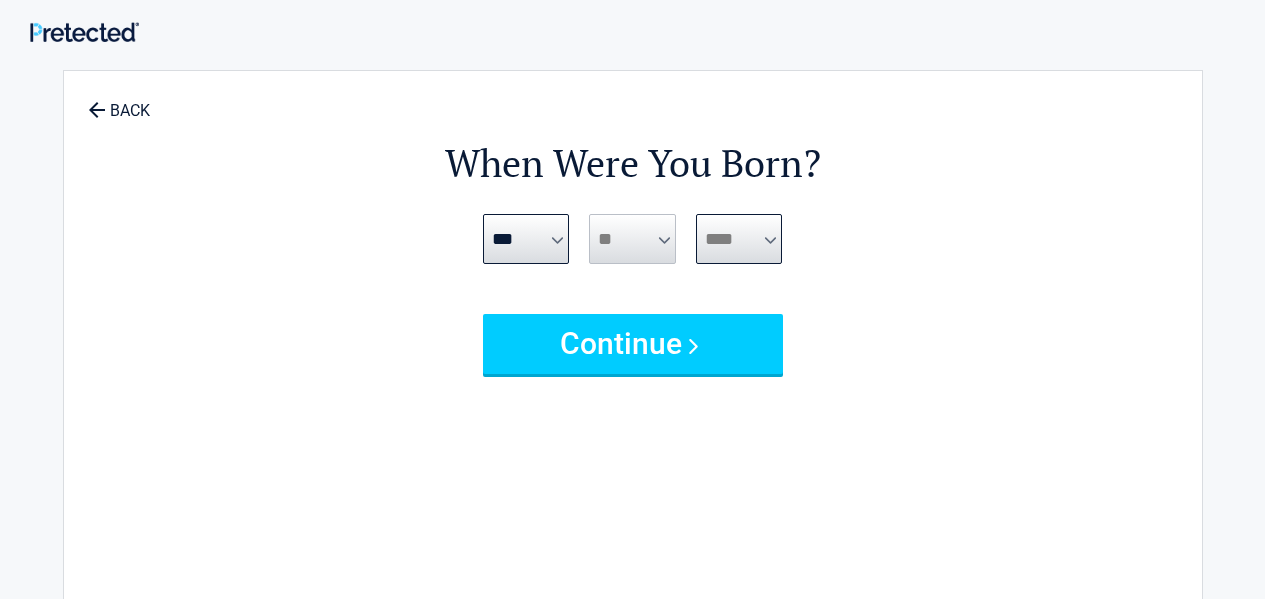 click on "****
****
****
****
****
****
****
****
****
****
****
****
****
****
****
****
****
****
****
****
****
****
****
****
****
****
****
****
****
****
****
****
****
****
****
****
****
****
****
****
****
****
****
****
****
****
****
****
****
****
****
****
****
****
****
****
****
****
****
****
****
****
****
****" at bounding box center [739, 239] 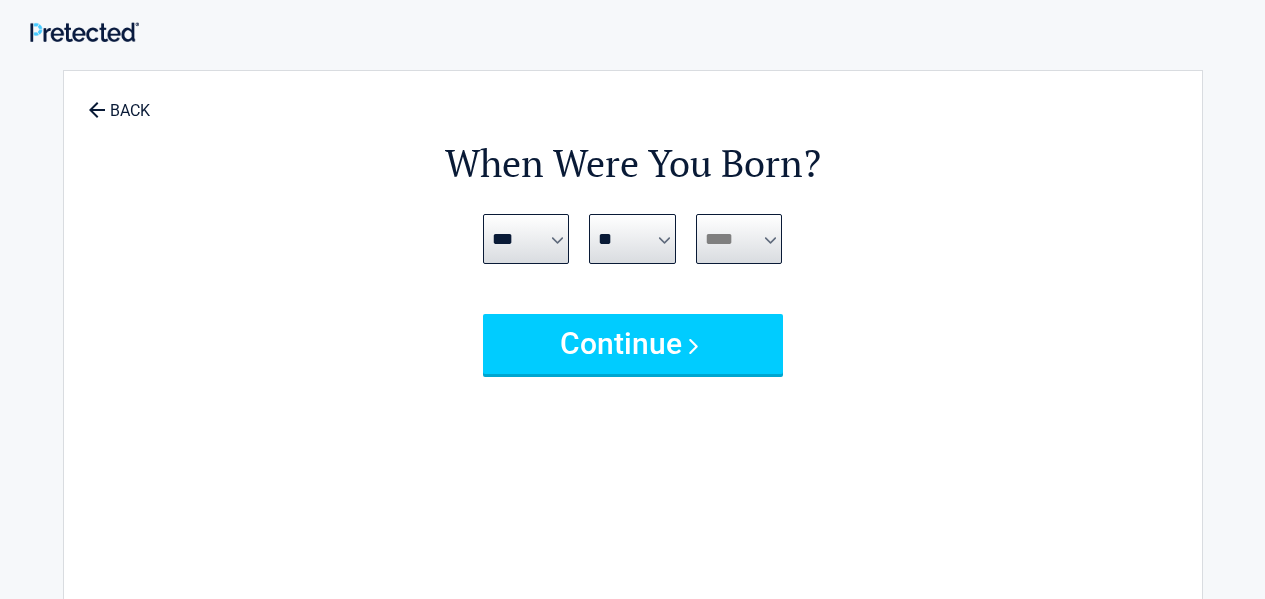 select on "****" 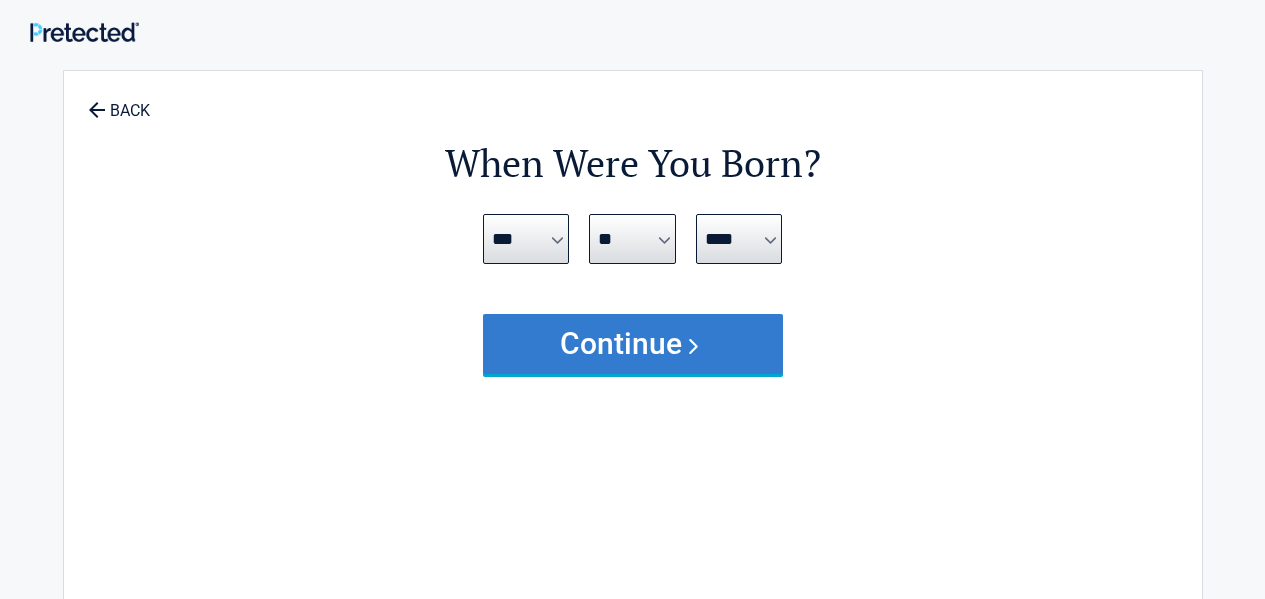 click on "Continue" at bounding box center [633, 344] 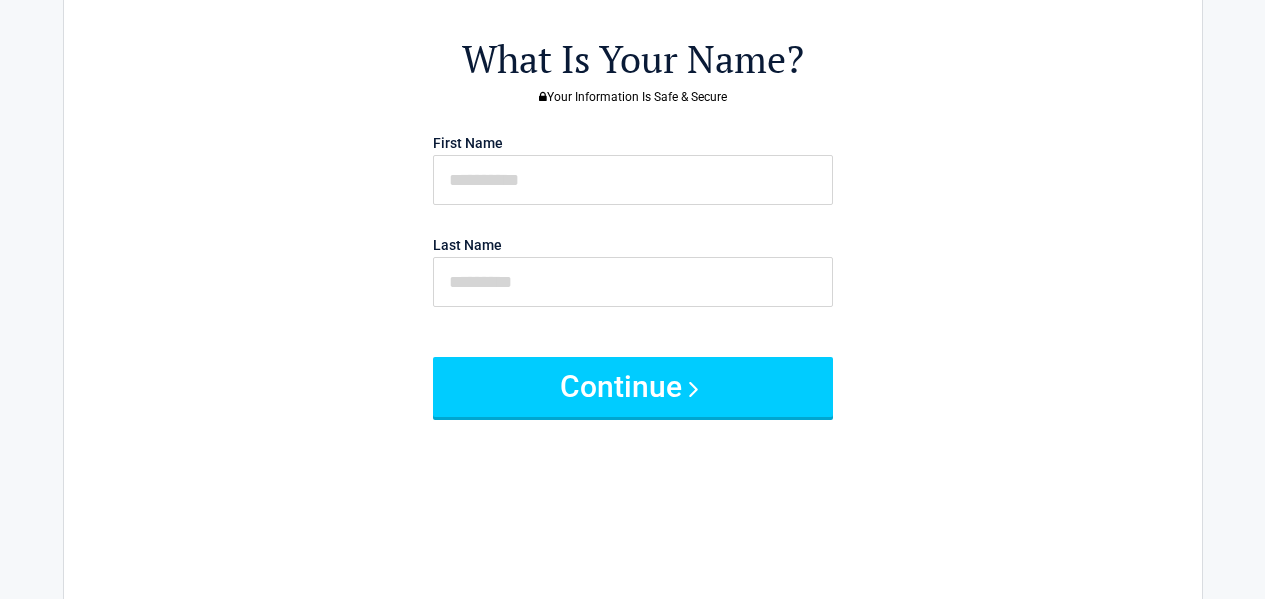 scroll, scrollTop: 15, scrollLeft: 0, axis: vertical 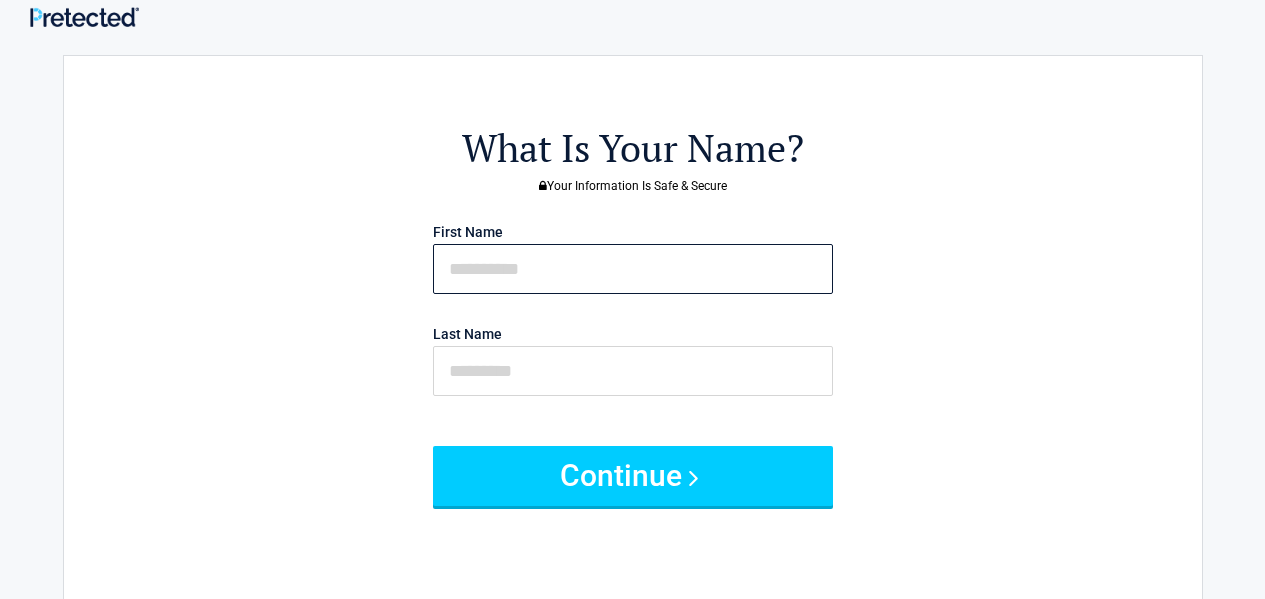 click at bounding box center (633, 269) 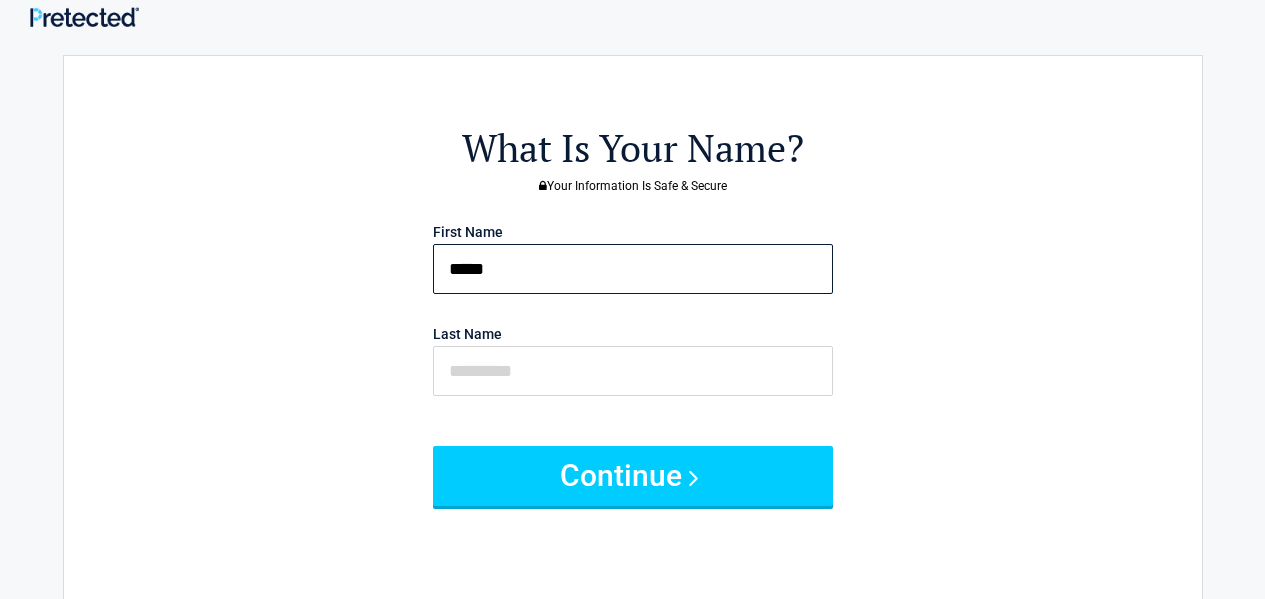 type on "*****" 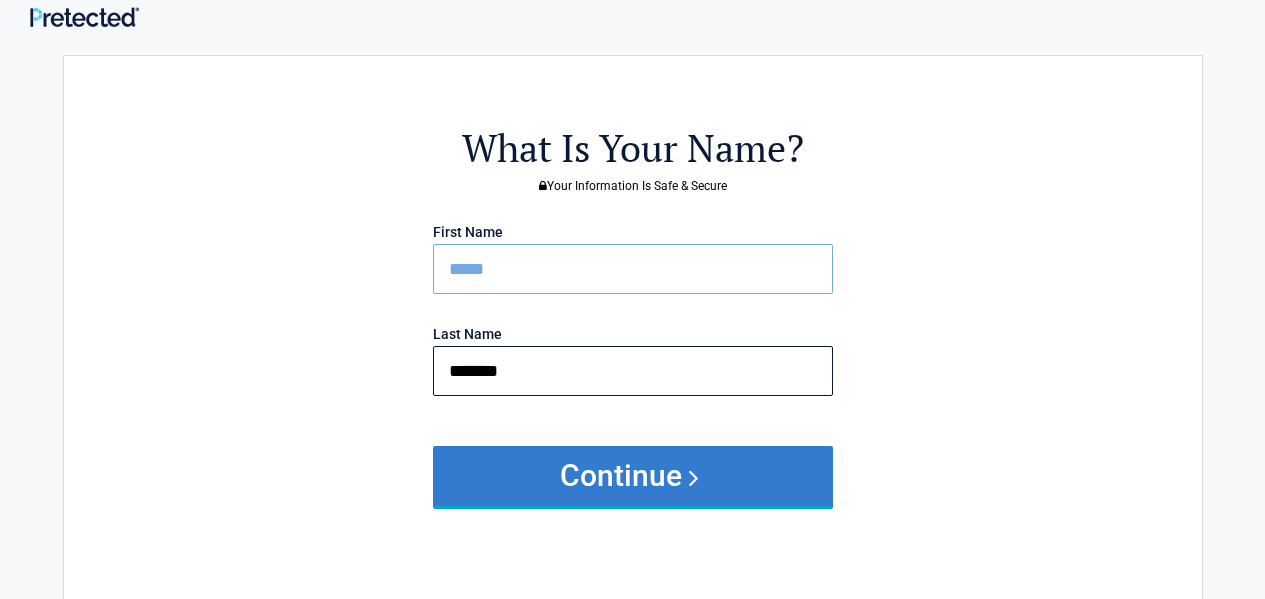 type on "*******" 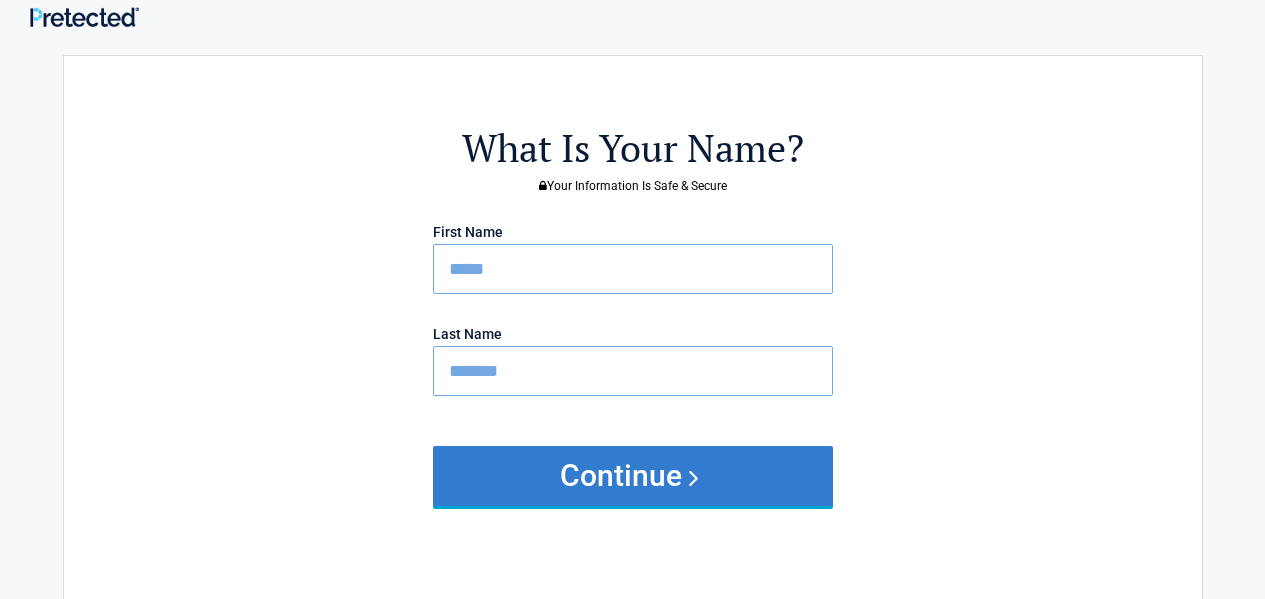 click on "Continue" at bounding box center [633, 476] 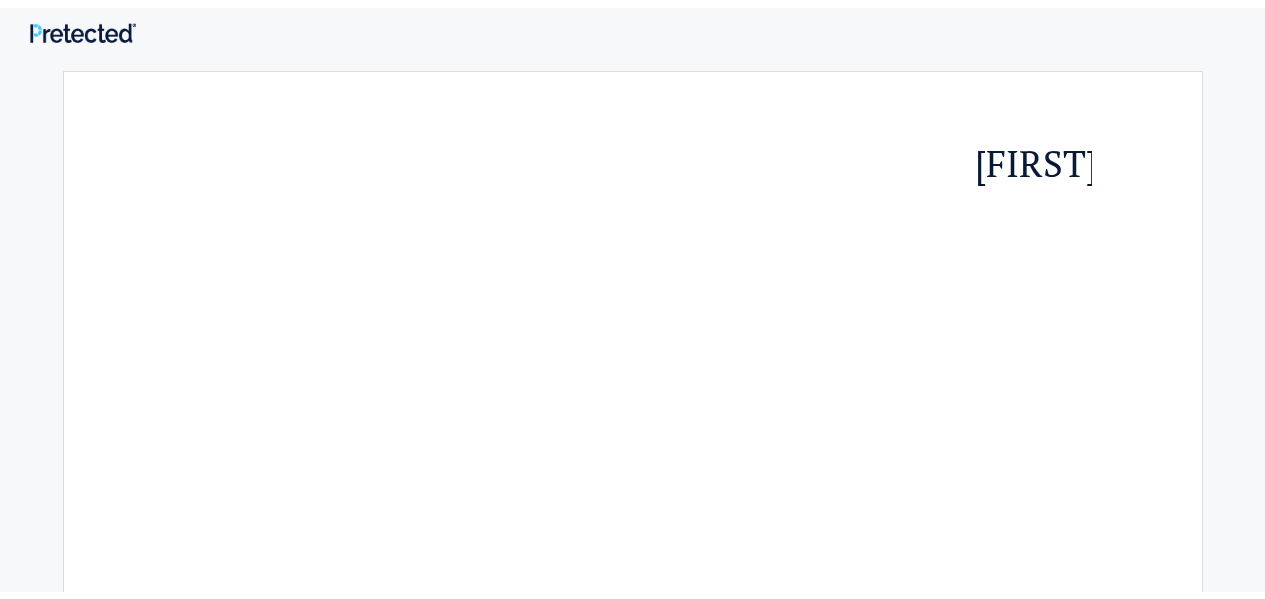 scroll, scrollTop: 0, scrollLeft: 0, axis: both 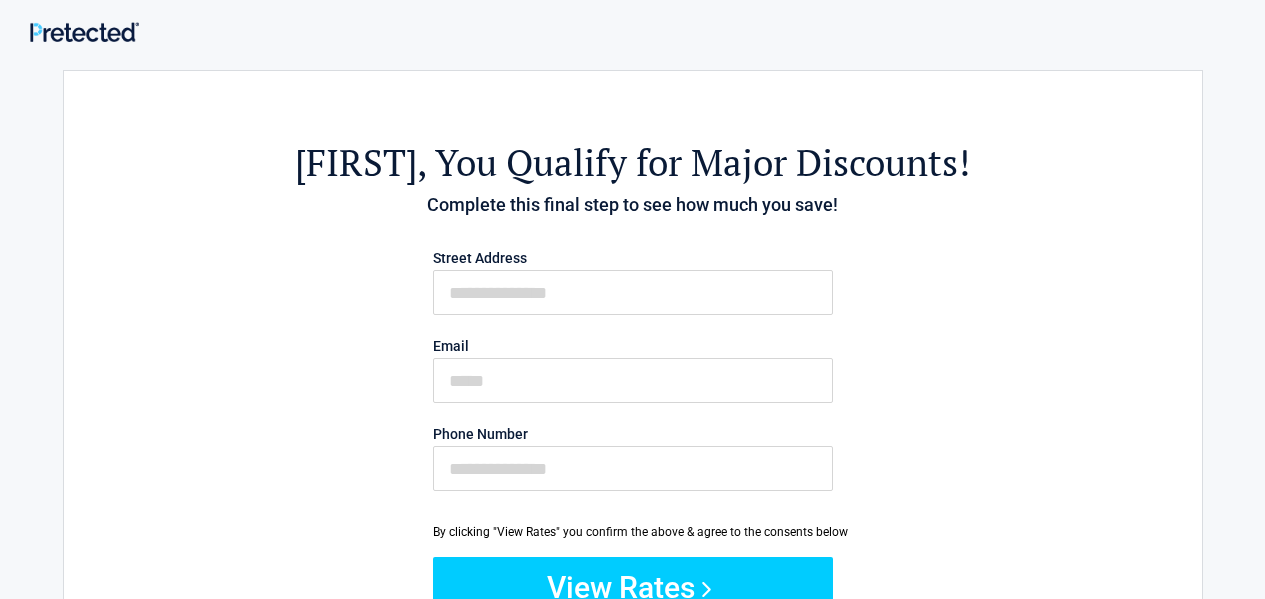 click on "Street Address" at bounding box center [633, 279] 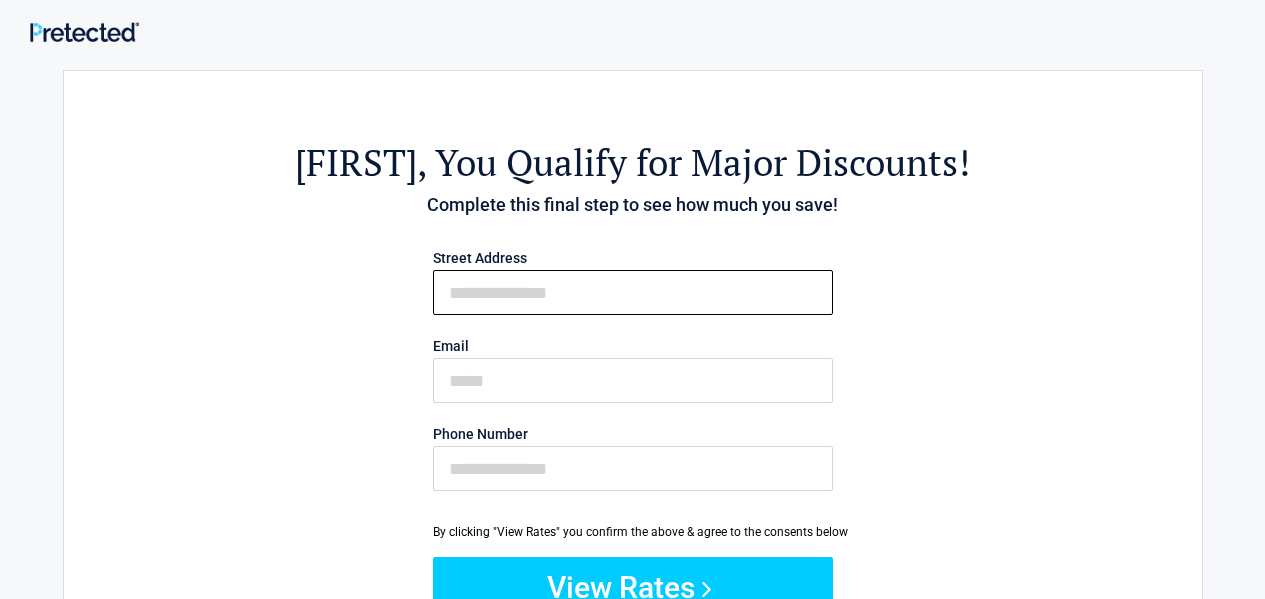 click on "First Name" at bounding box center (633, 292) 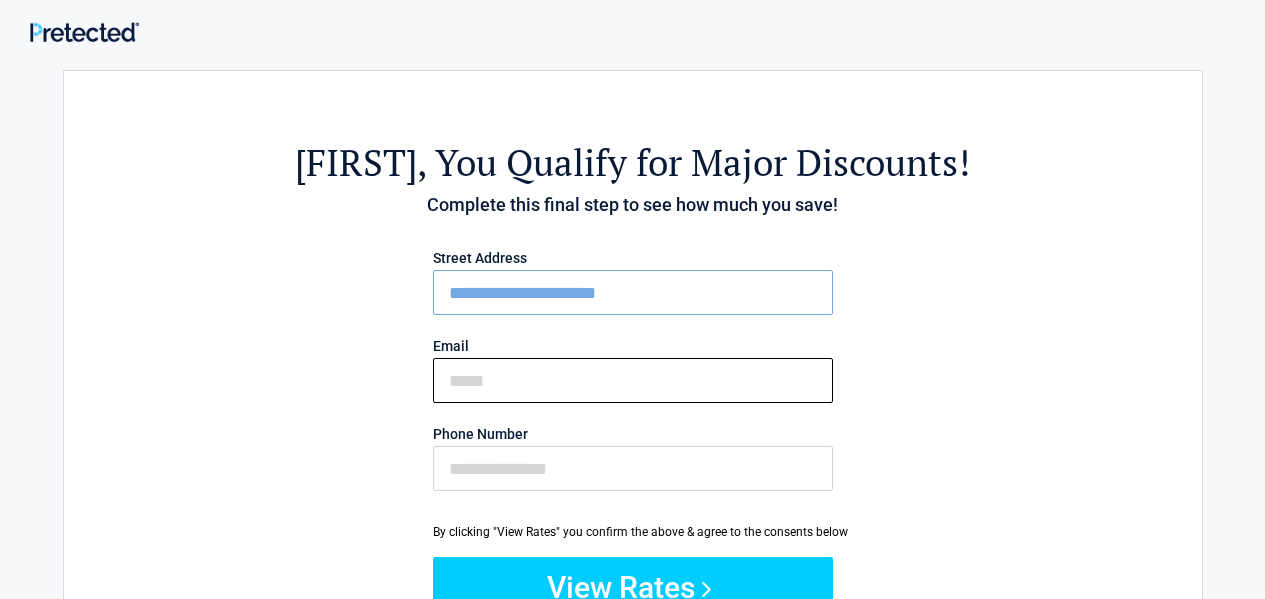 click on "Email" at bounding box center [633, 380] 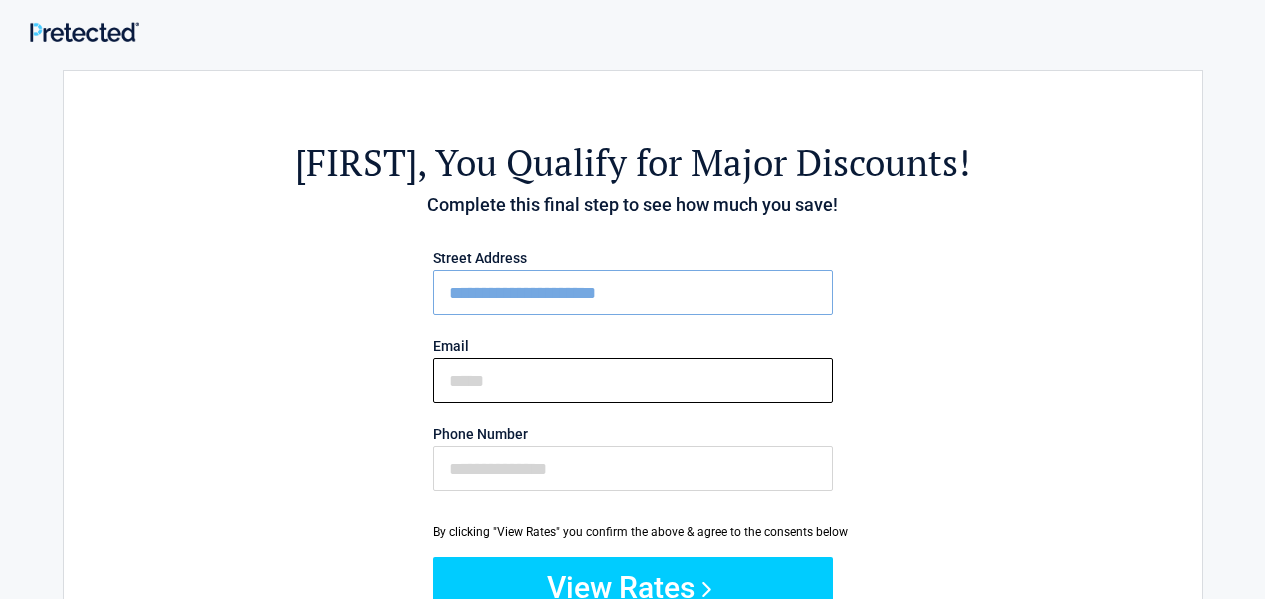 type on "**********" 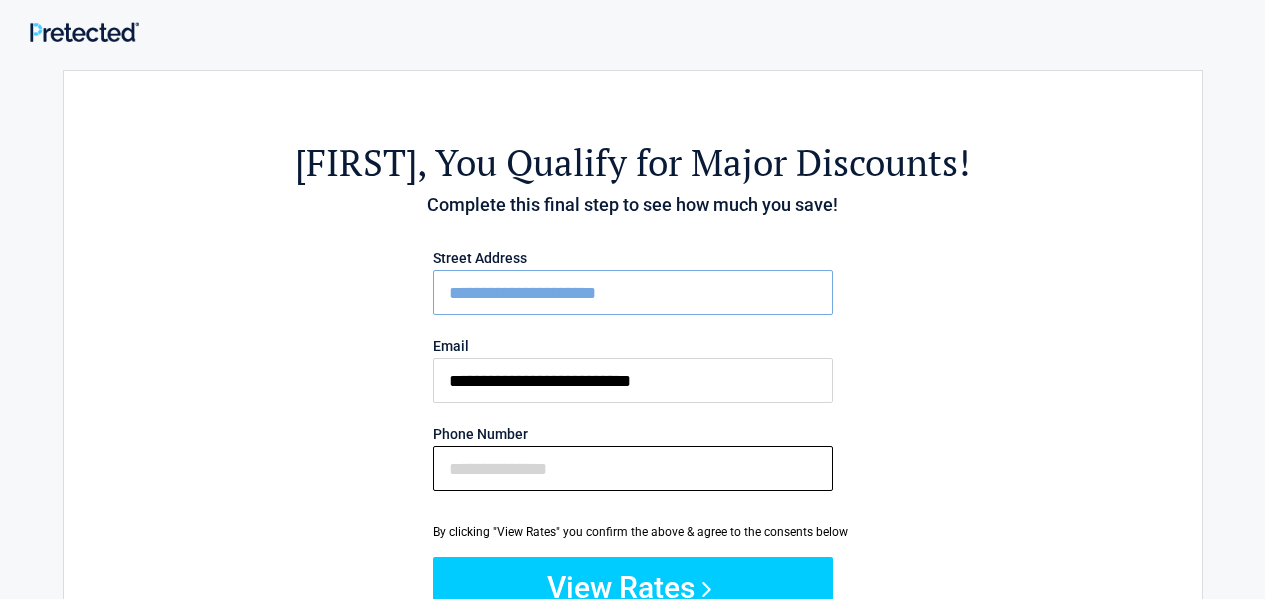 click on "Phone Number" at bounding box center (633, 468) 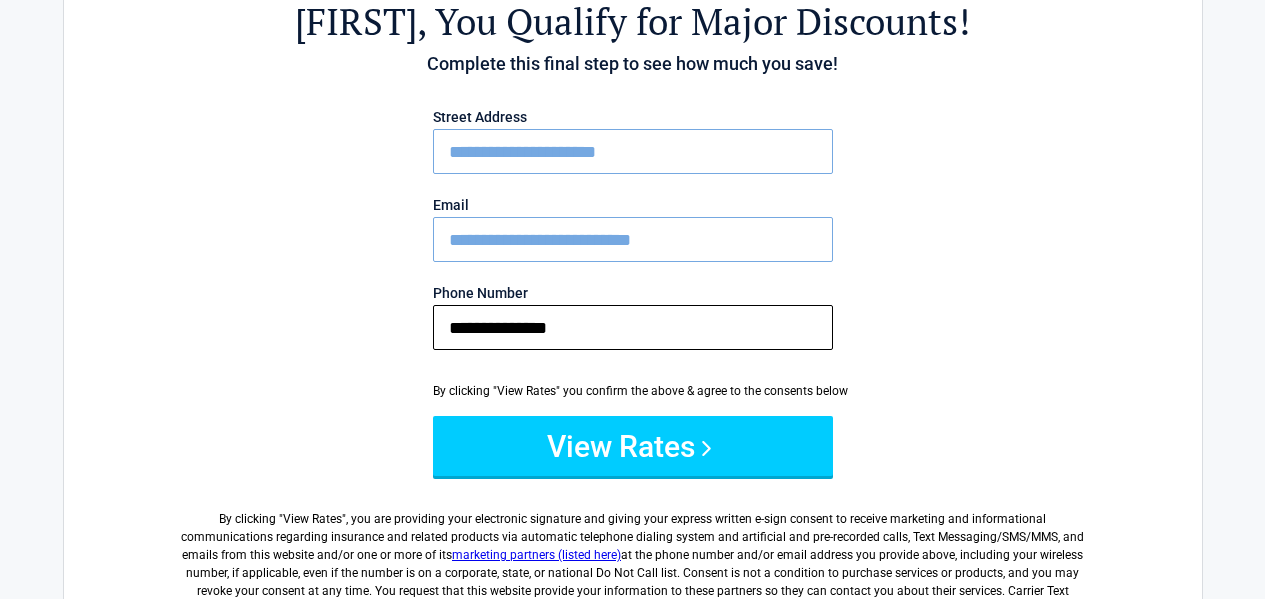 scroll, scrollTop: 157, scrollLeft: 0, axis: vertical 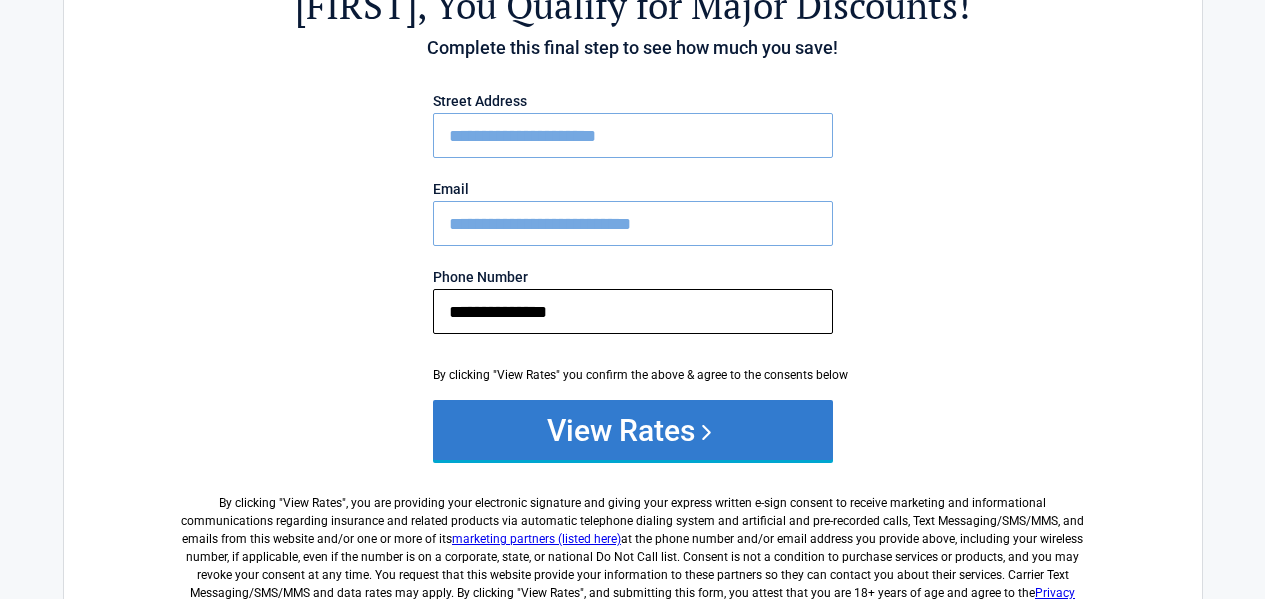 type on "**********" 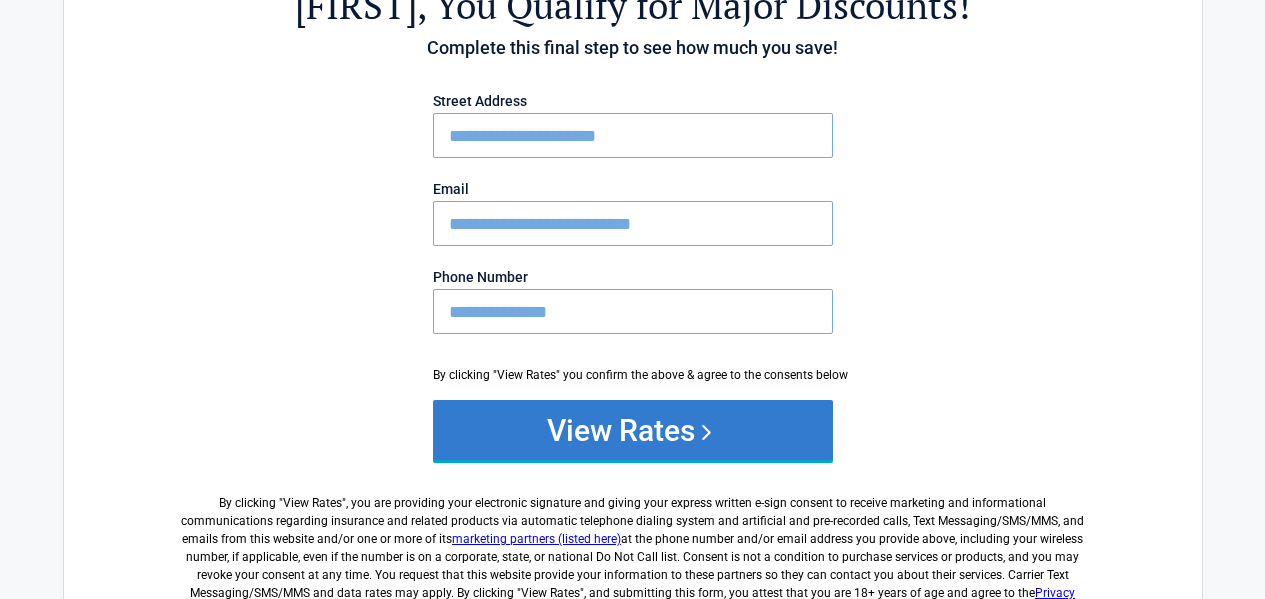 click on "View Rates" at bounding box center (633, 430) 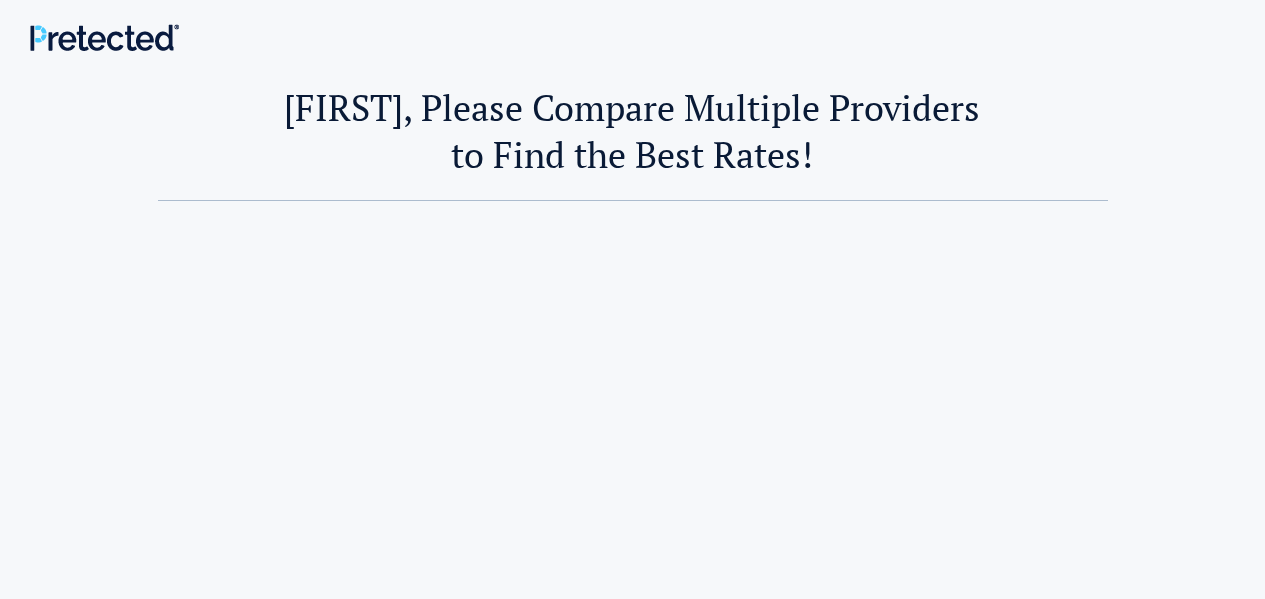 scroll, scrollTop: 0, scrollLeft: 0, axis: both 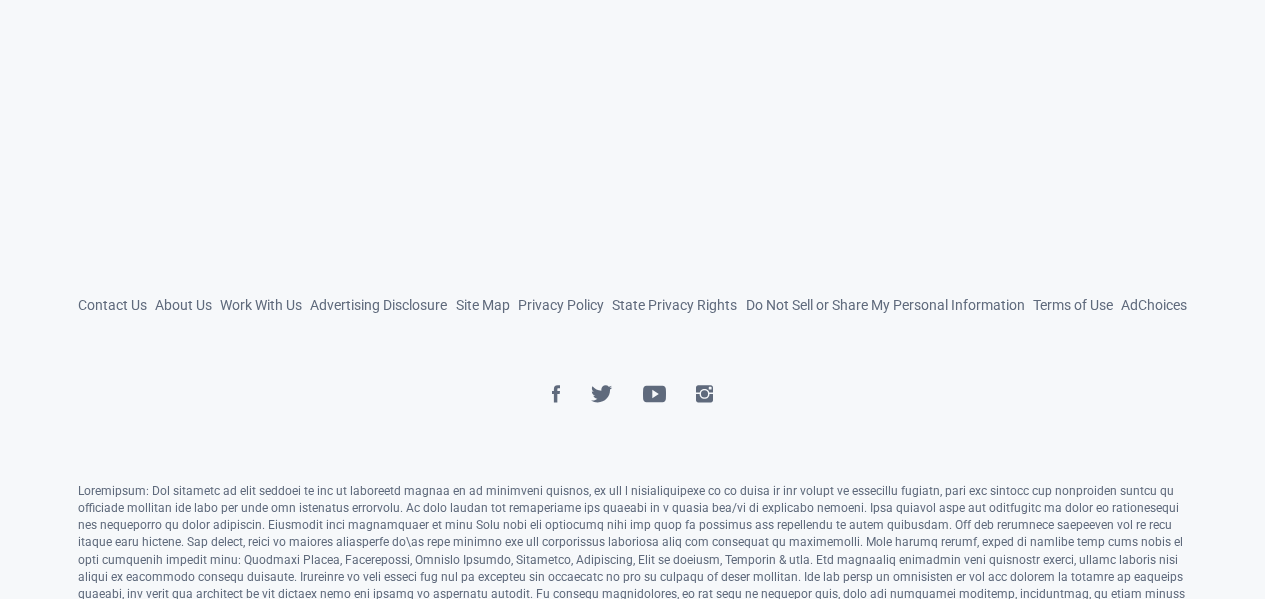 click on "Kayla, Please Compare Multiple Providers  to Find the Best Rates!
Kayla, Please Compare Multiple Providers to Find the Best Rates!
1
Renters who switch their auto insurance and save with Progressive save $733 on avg.
Get a customized quote today and see what you could save
Fast, easy and reliable claims service available 24 hours a day
Trusted by millions of drivers to insure what’s important
Get Quote
Click For FREE Quote
2" at bounding box center [632, 17] 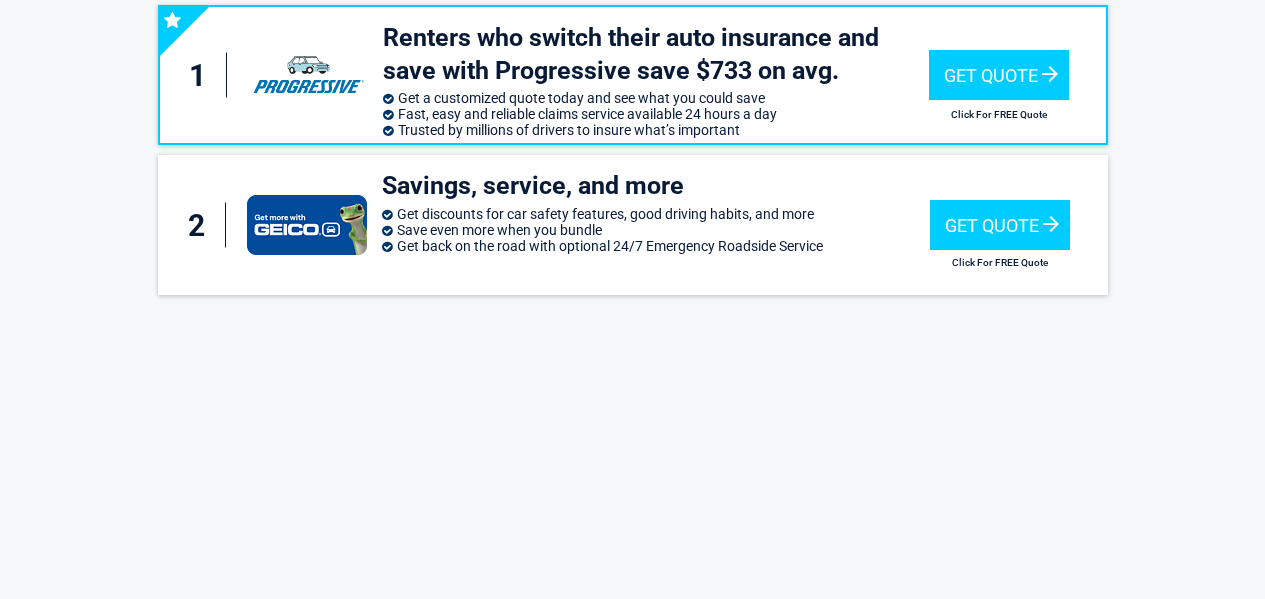 scroll, scrollTop: 63, scrollLeft: 0, axis: vertical 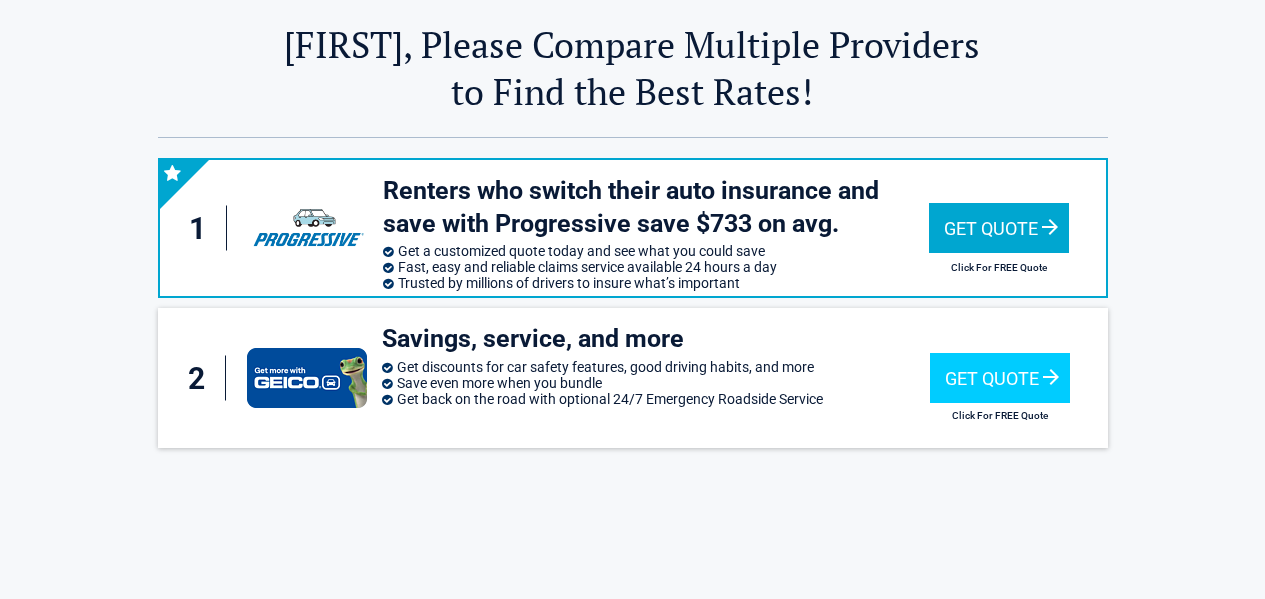 click on "Get Quote" at bounding box center [999, 228] 